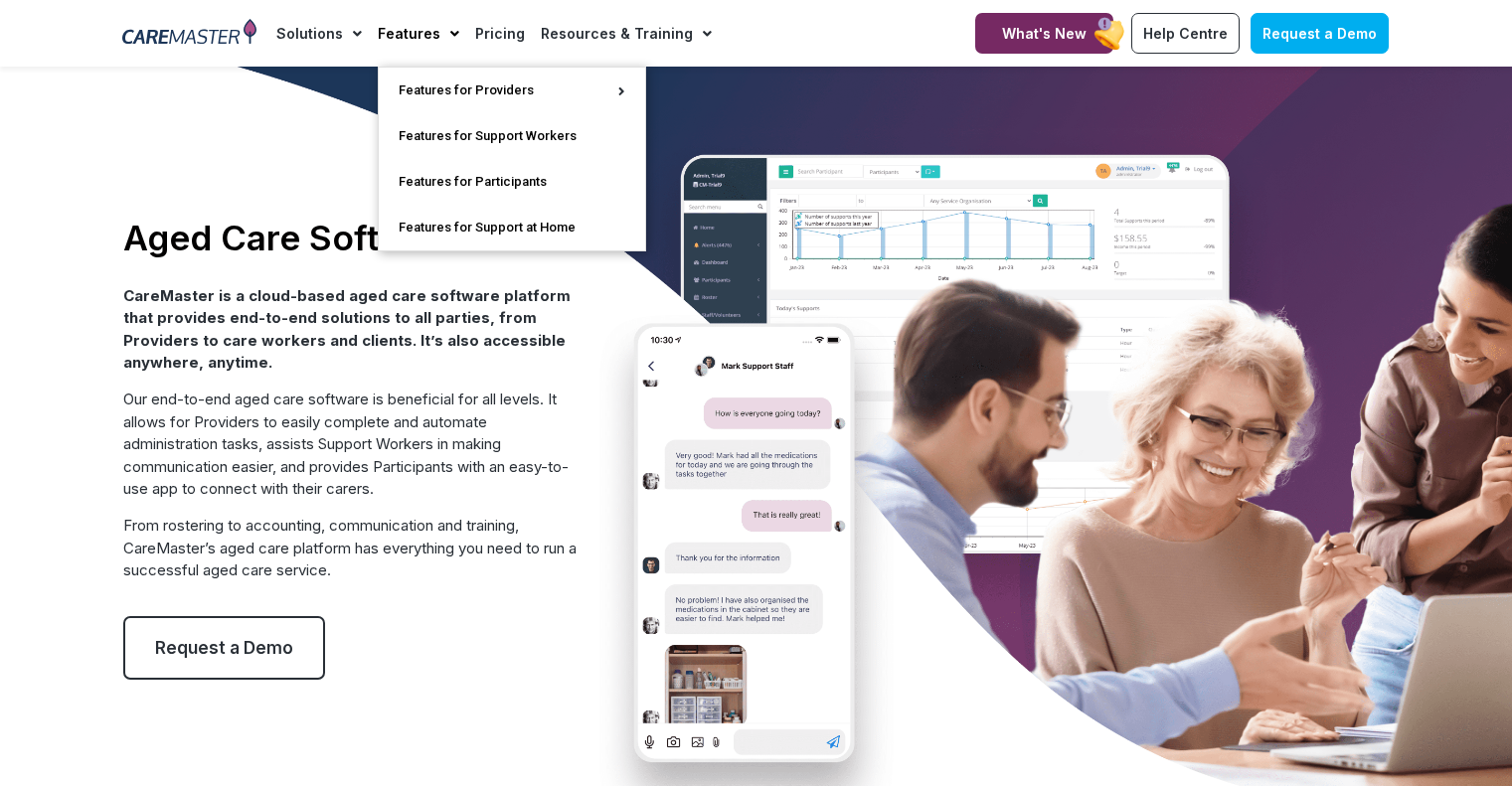 scroll, scrollTop: 0, scrollLeft: 0, axis: both 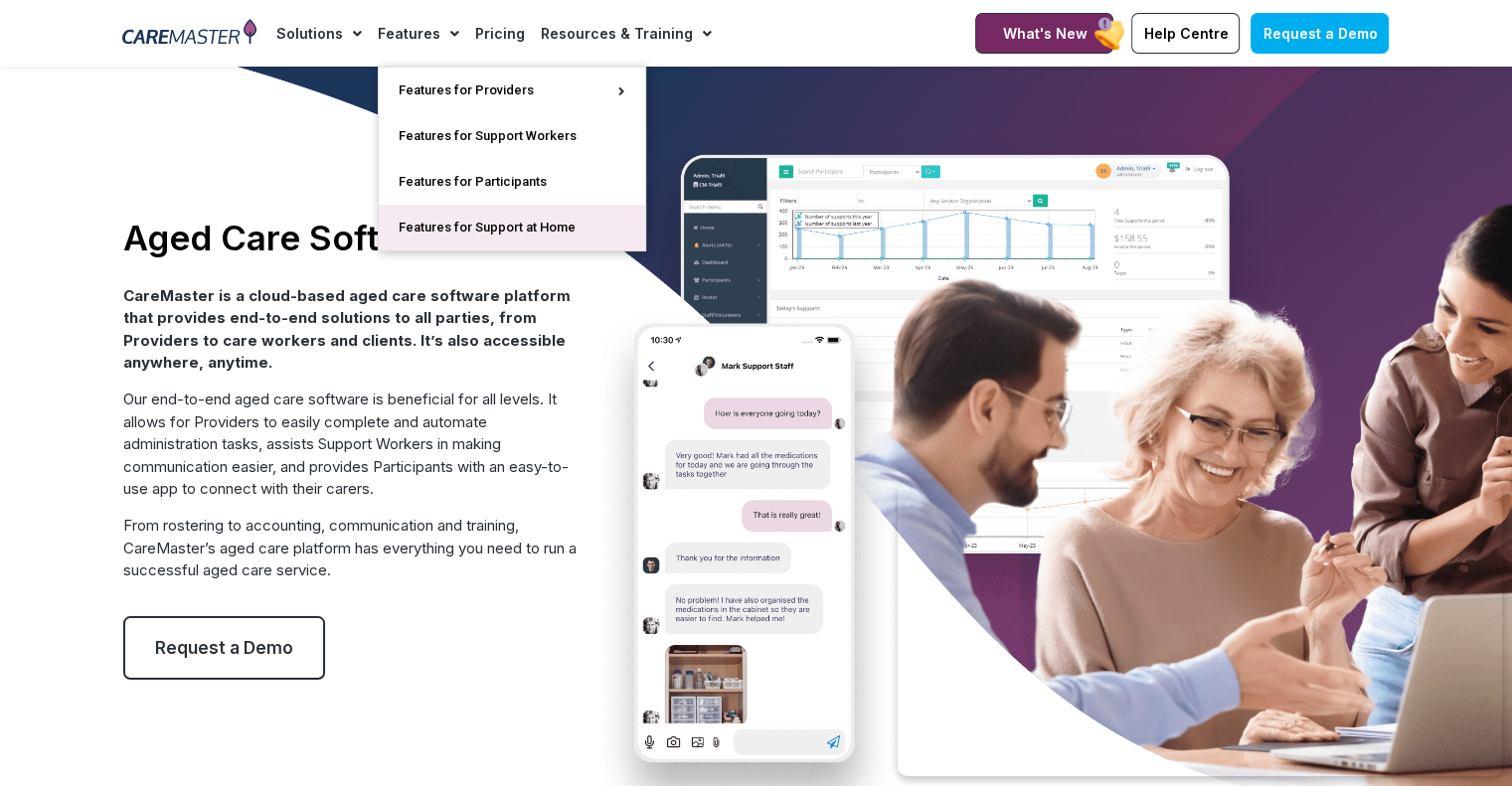 click on "Features for Support at Home" 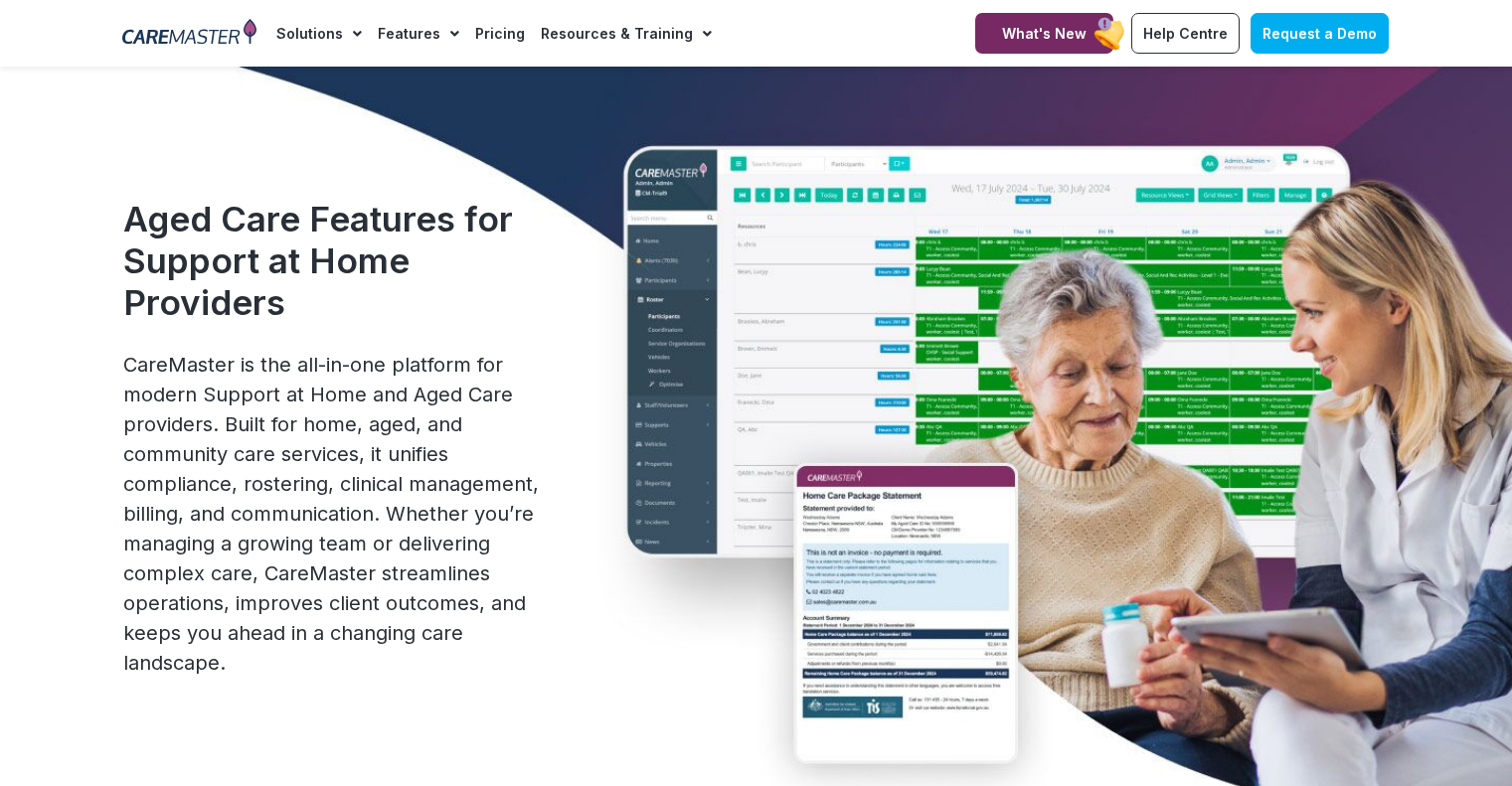 scroll, scrollTop: 0, scrollLeft: 0, axis: both 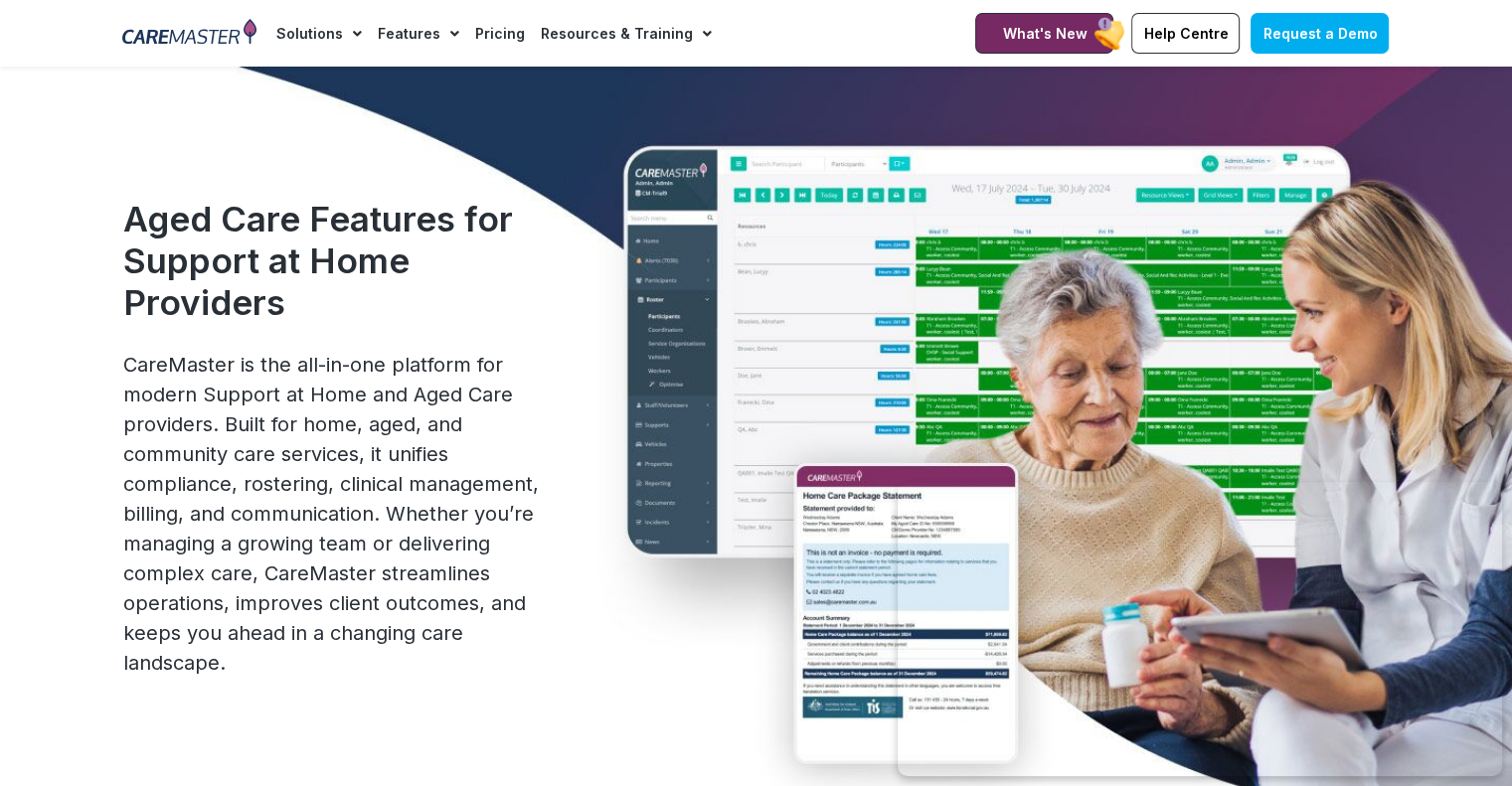 click on "Pricing" 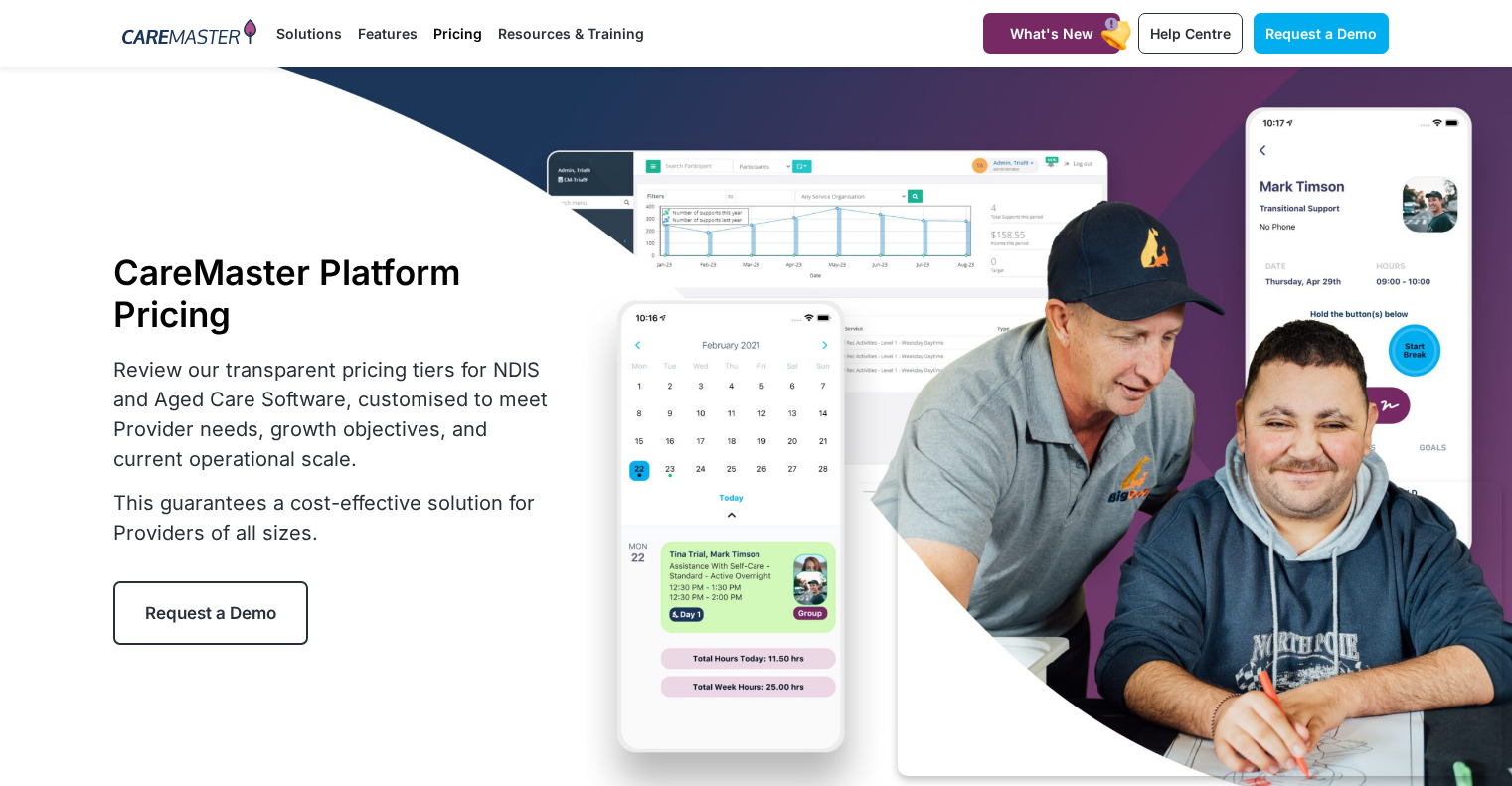 scroll, scrollTop: 0, scrollLeft: 0, axis: both 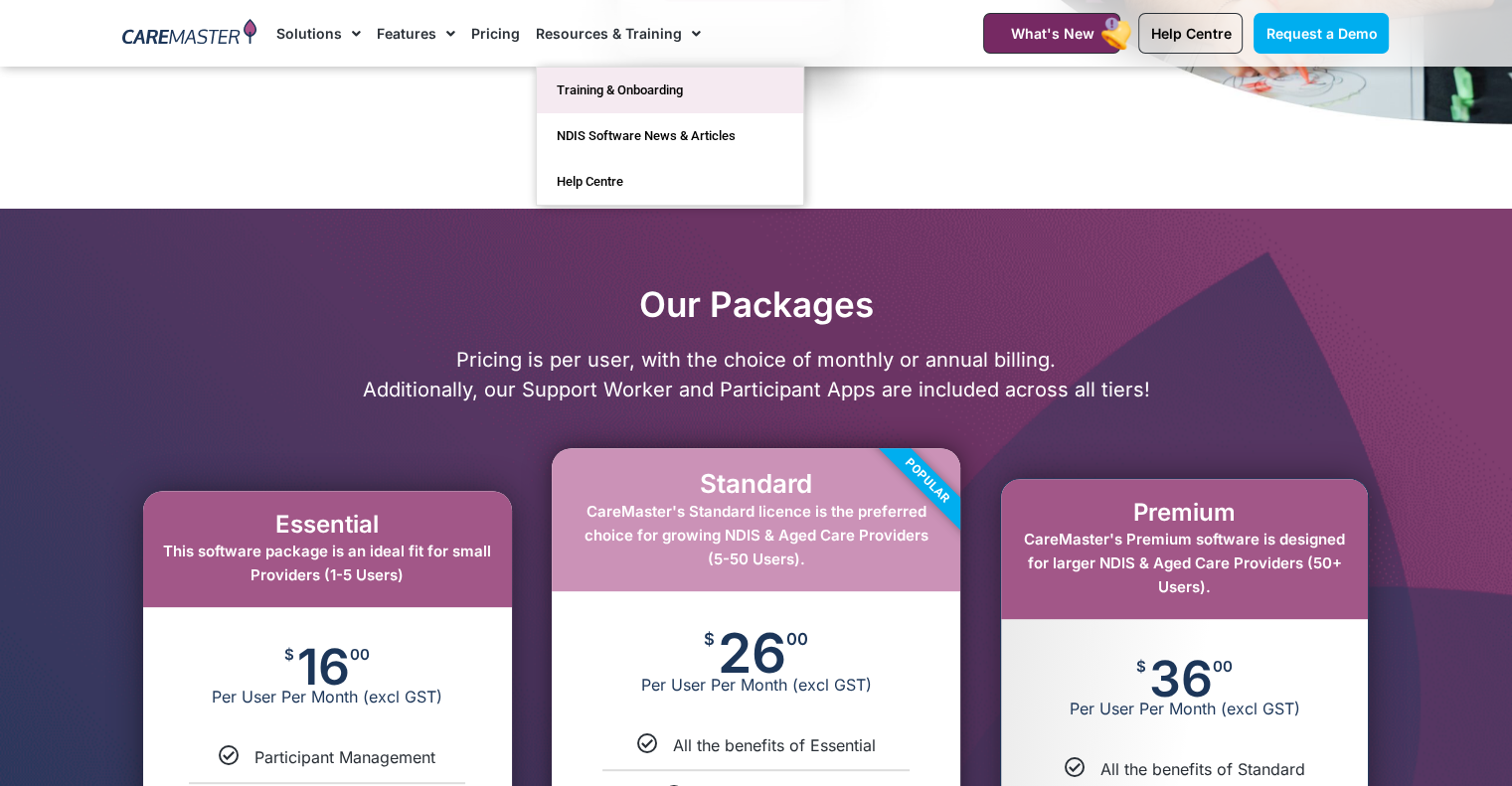 click on "Training & Onboarding" 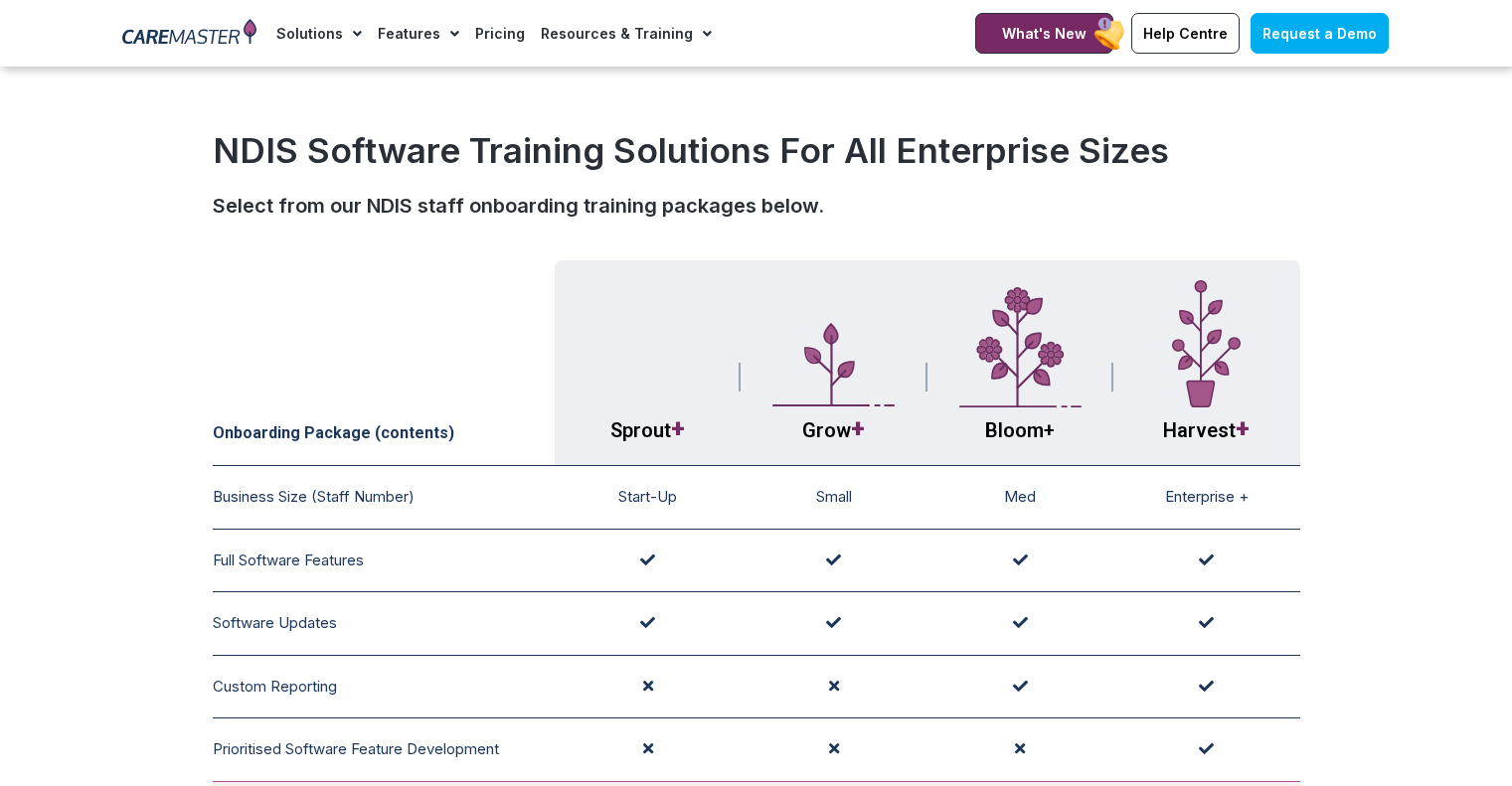 scroll, scrollTop: 397, scrollLeft: 0, axis: vertical 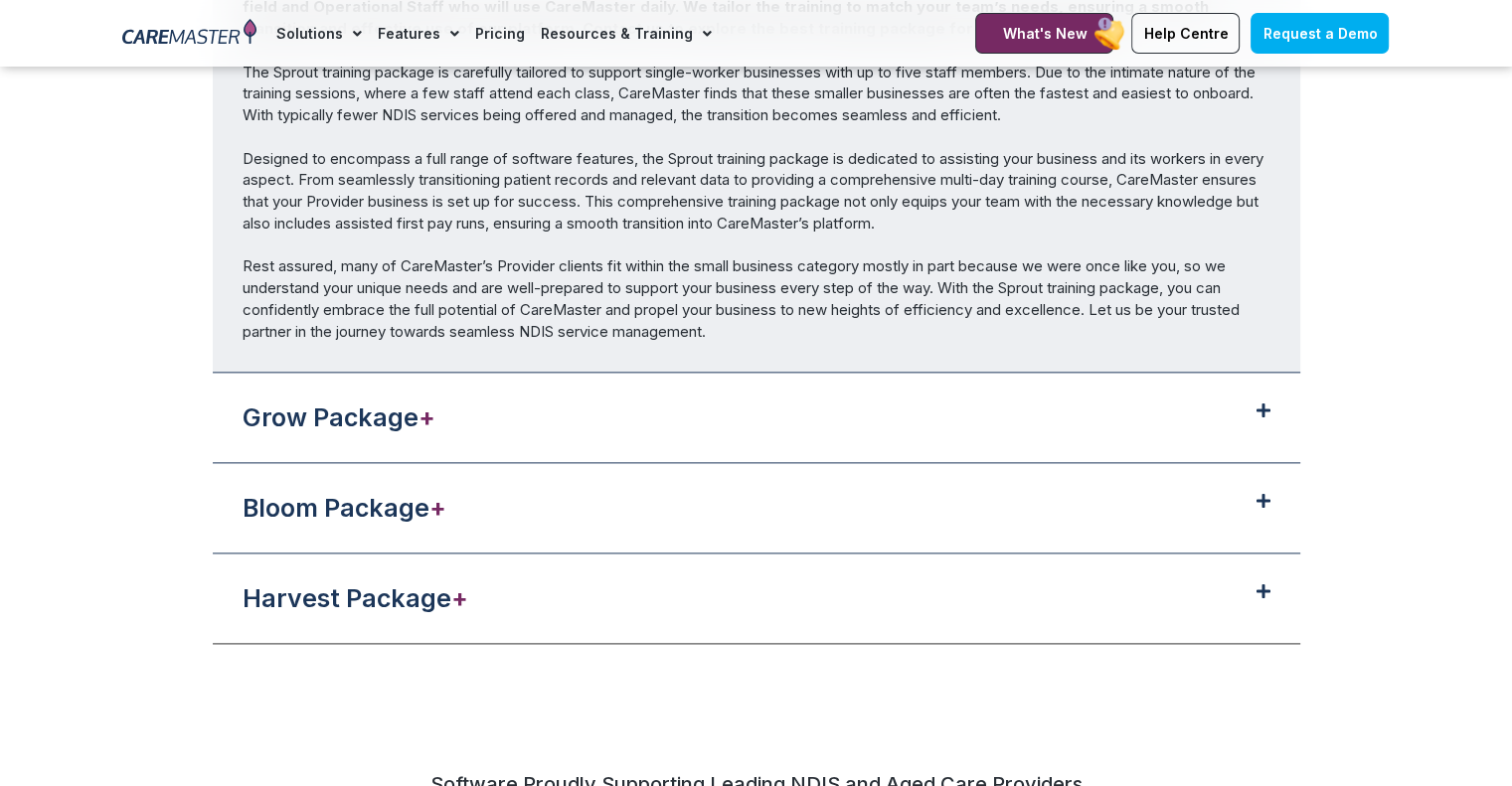 click on "Grow Package +" at bounding box center [756, 417] 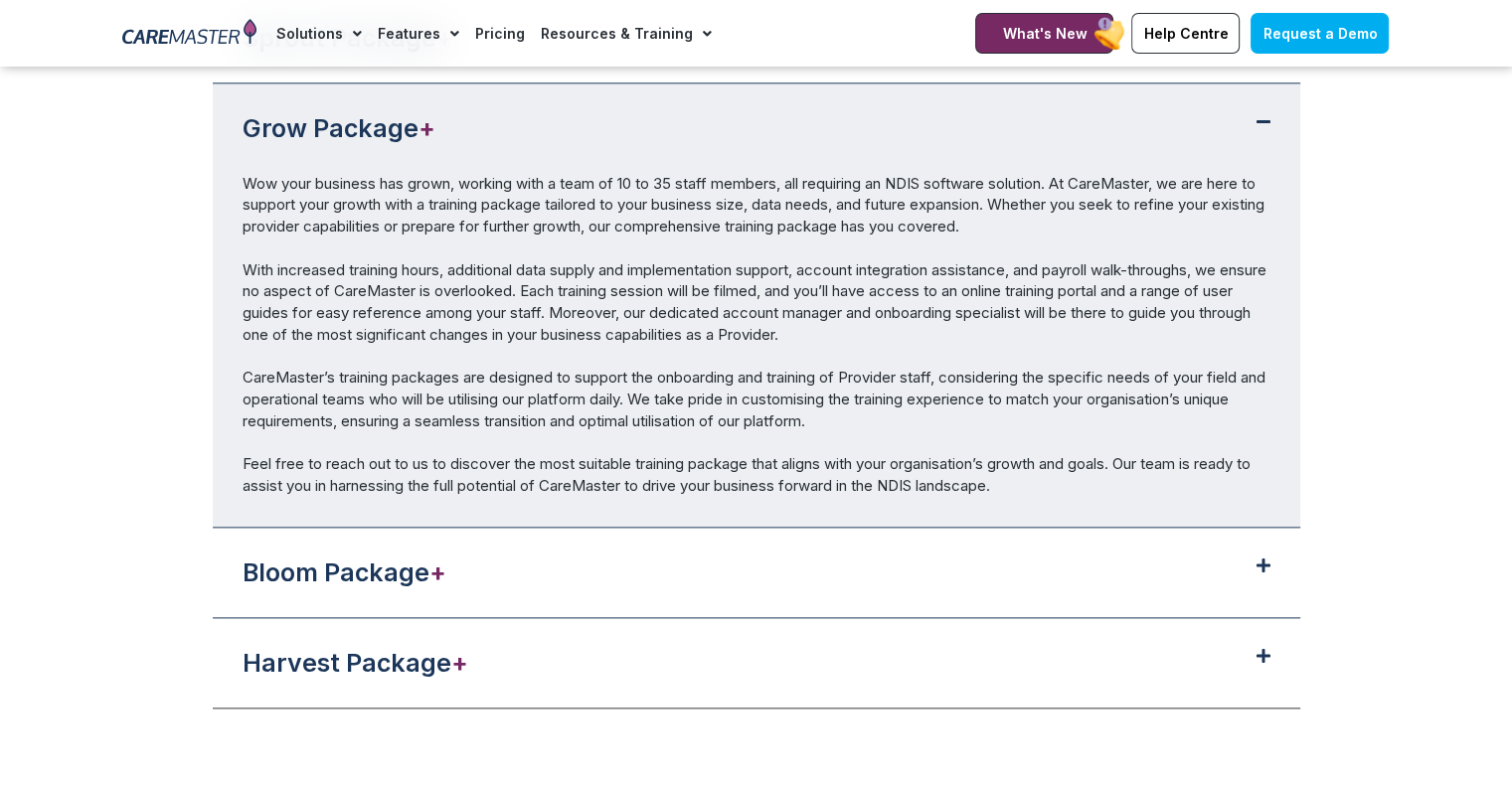 scroll, scrollTop: 2285, scrollLeft: 0, axis: vertical 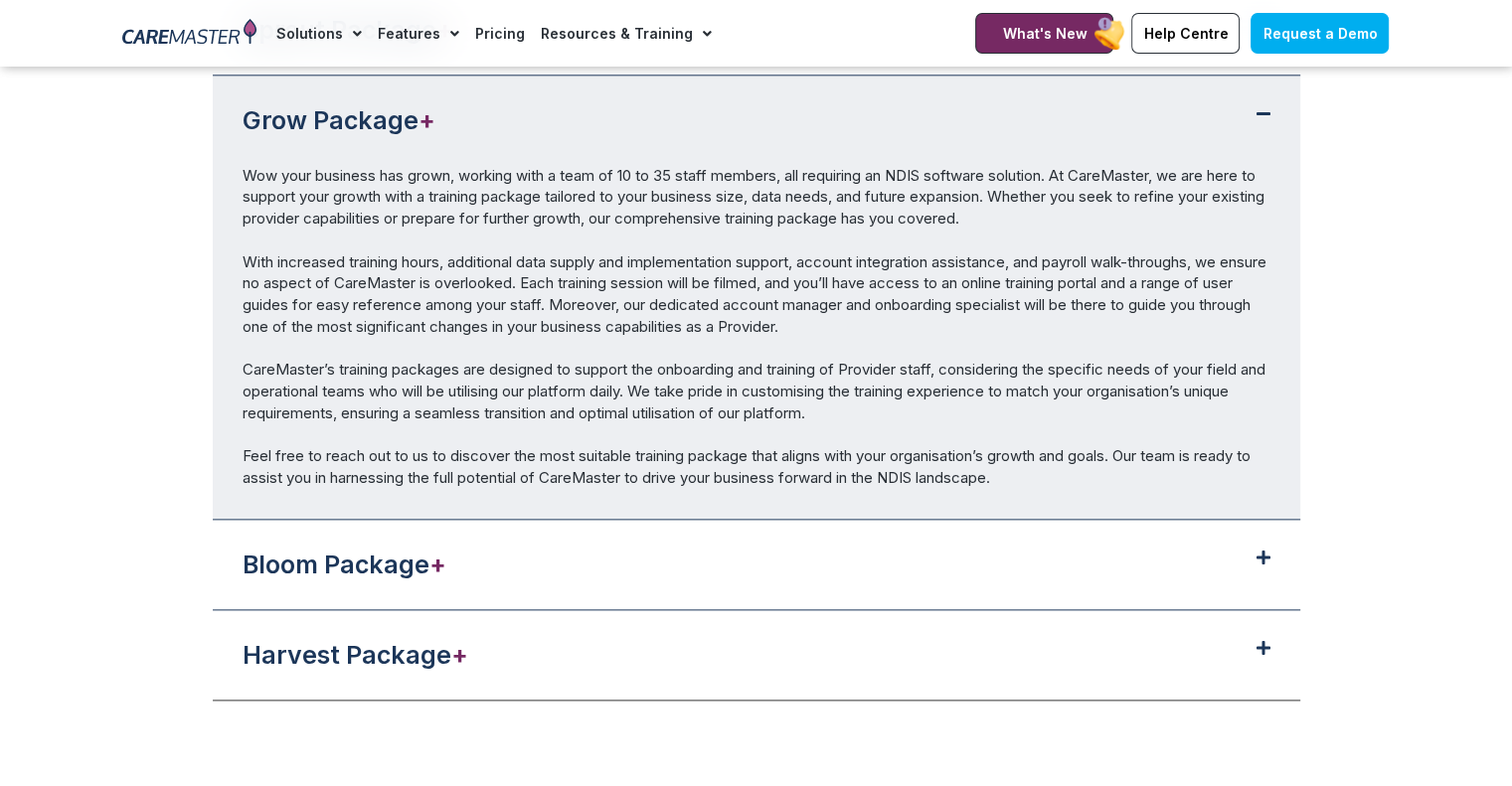 click on "Bloom Package +" at bounding box center [756, 564] 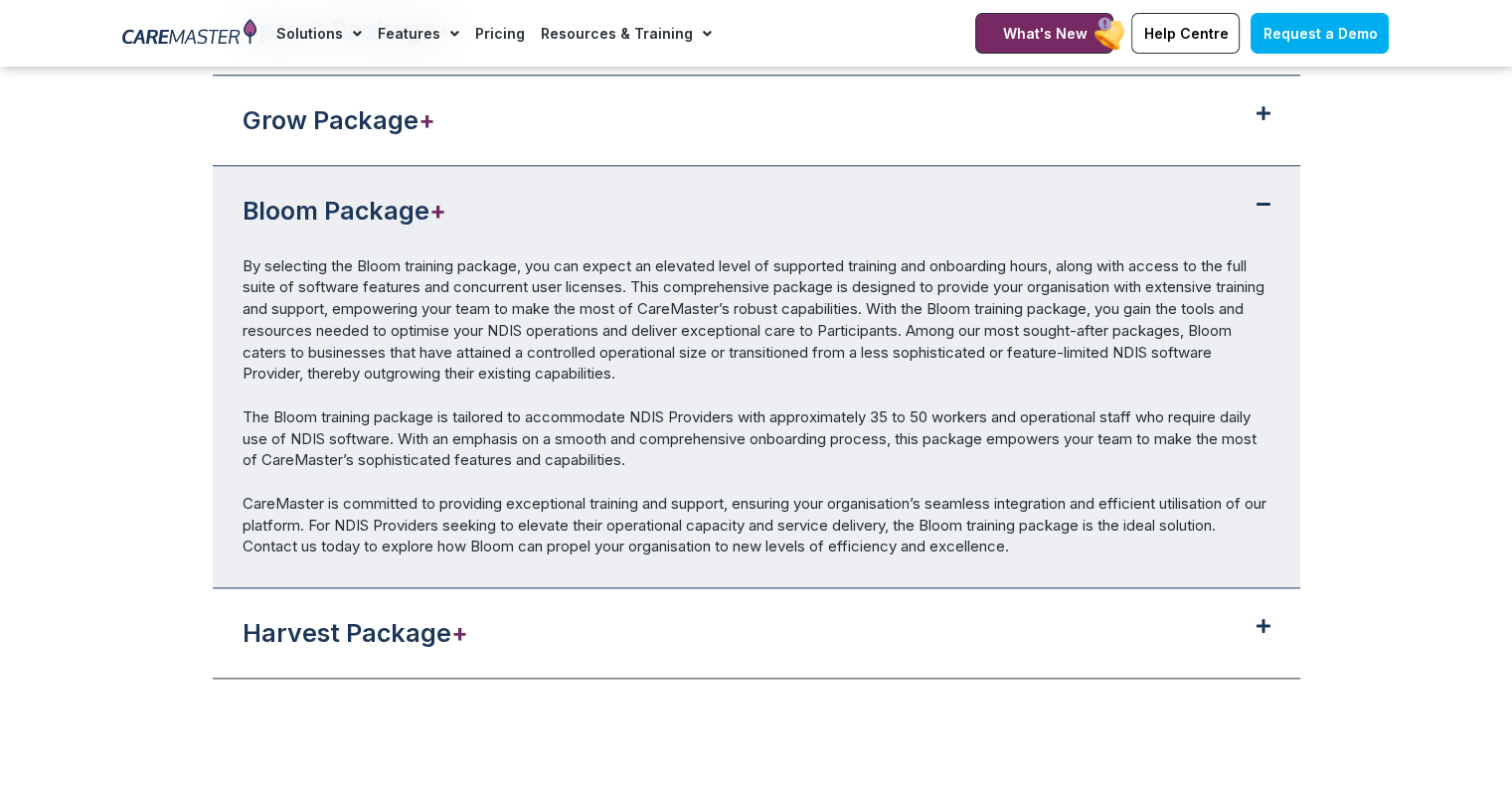 click on "Harvest Package +" at bounding box center (756, 633) 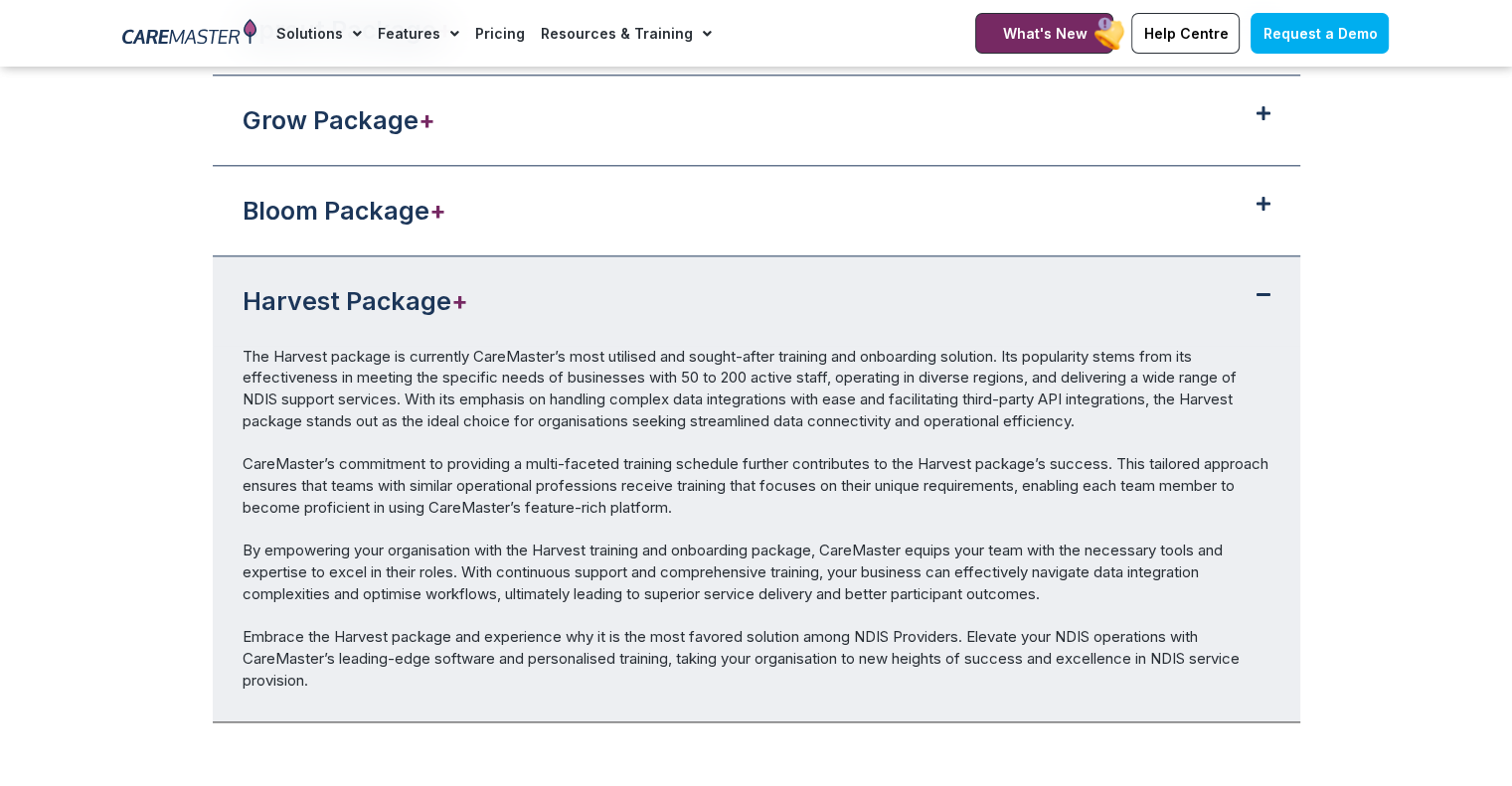 click on "Bloom Package +" at bounding box center (756, 211) 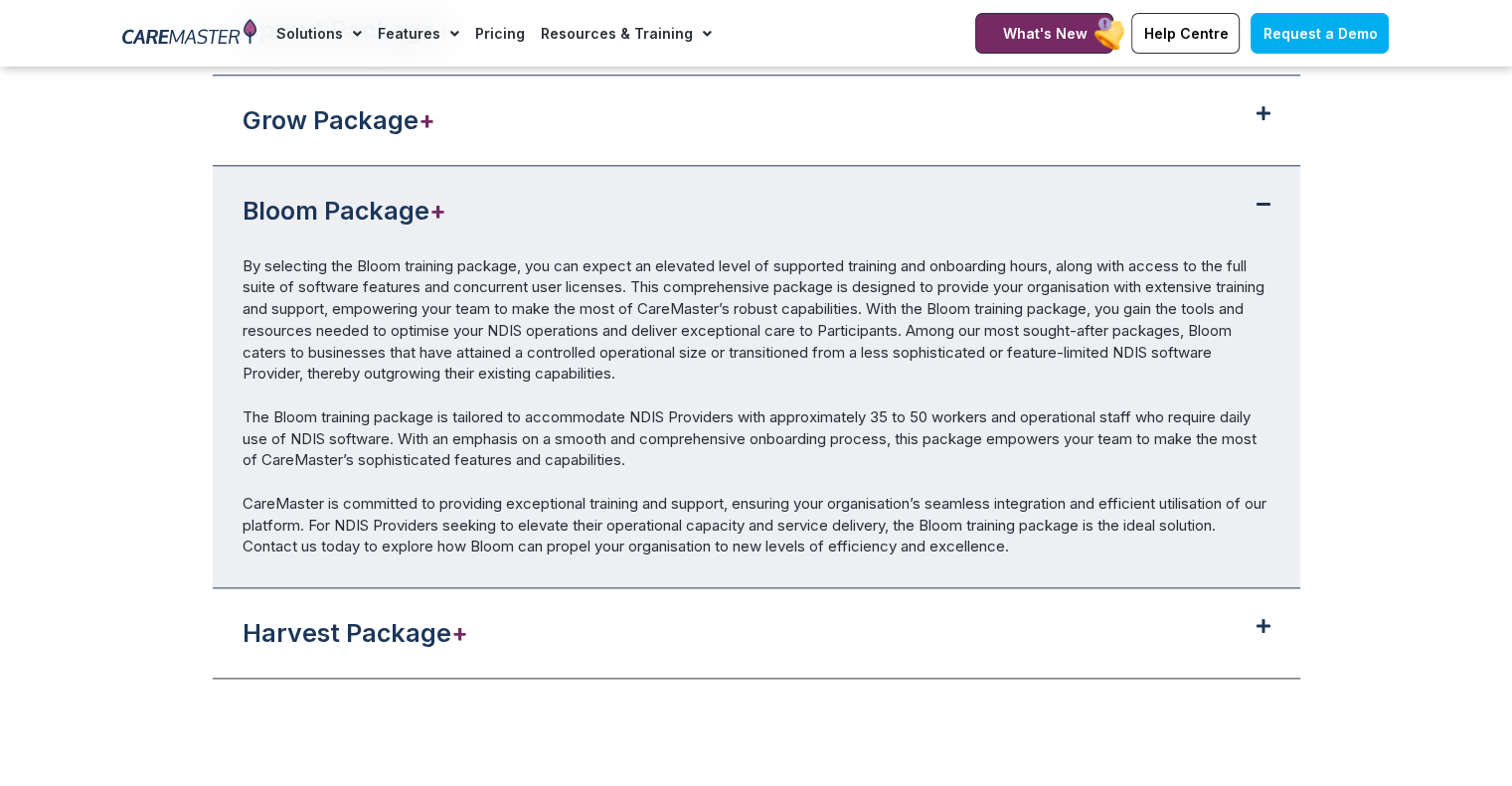 scroll, scrollTop: 1987, scrollLeft: 0, axis: vertical 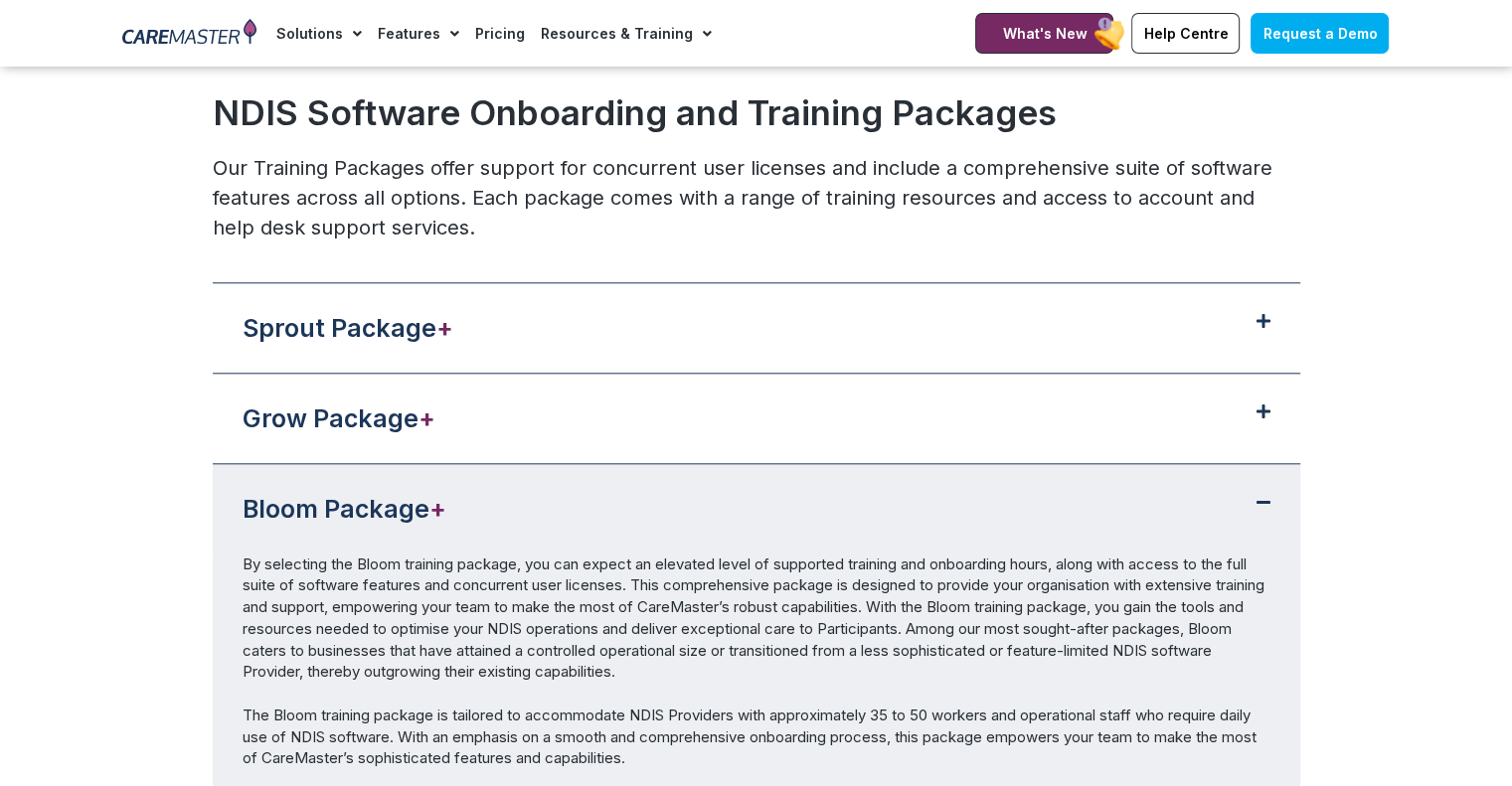 click on "Sprout Package +" at bounding box center (756, 328) 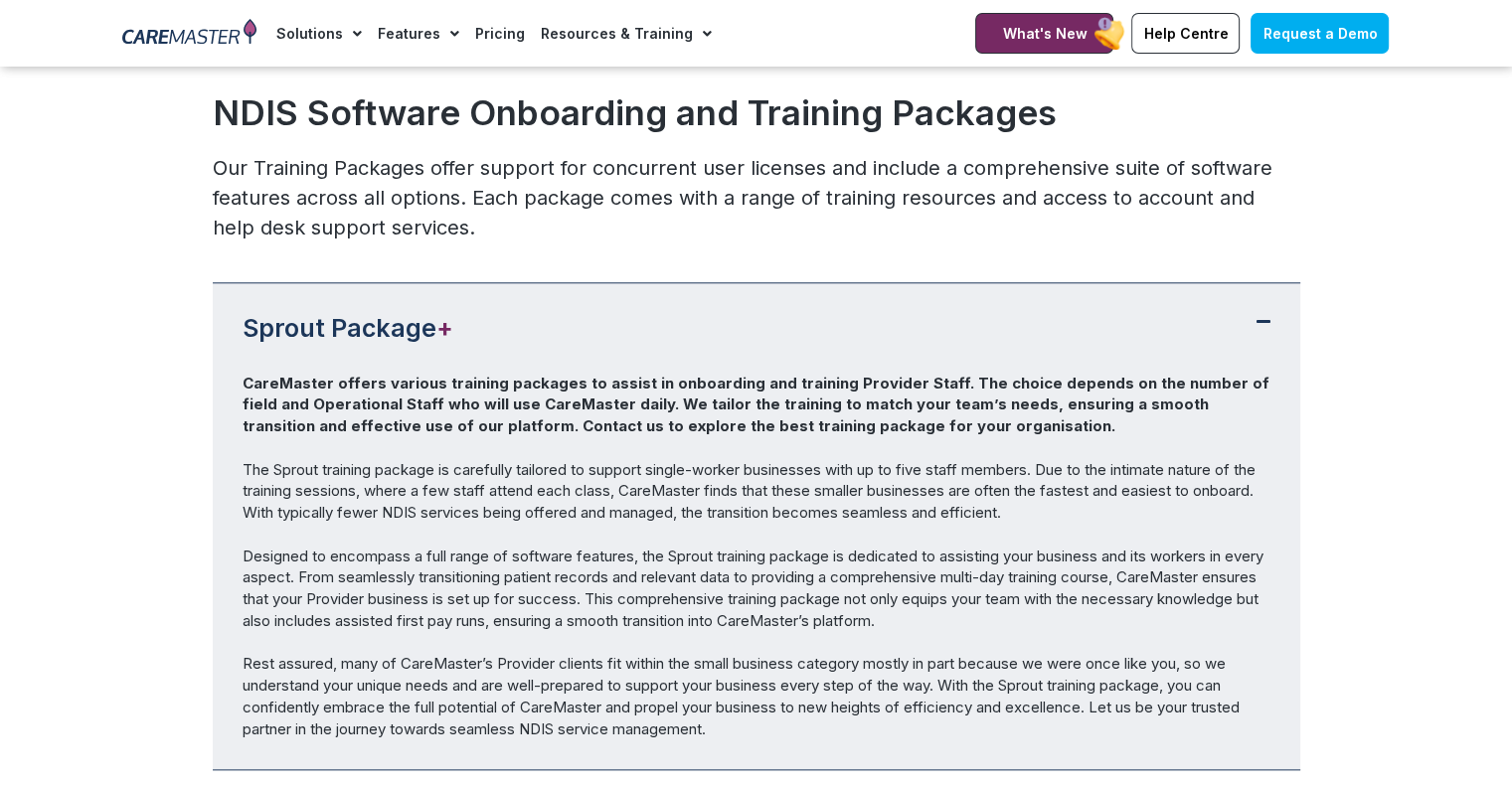 click at bounding box center (1263, 321) 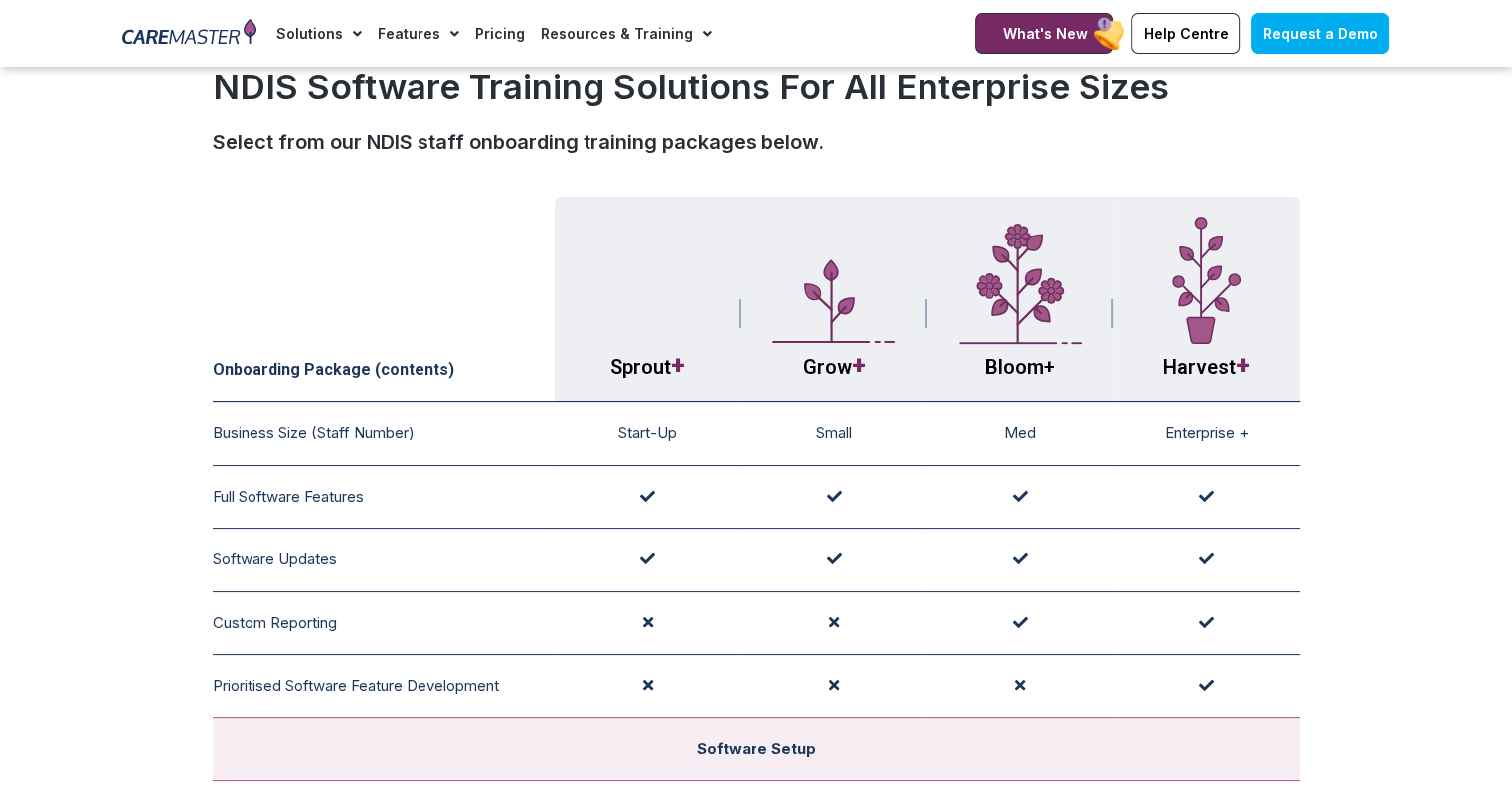 scroll, scrollTop: 0, scrollLeft: 0, axis: both 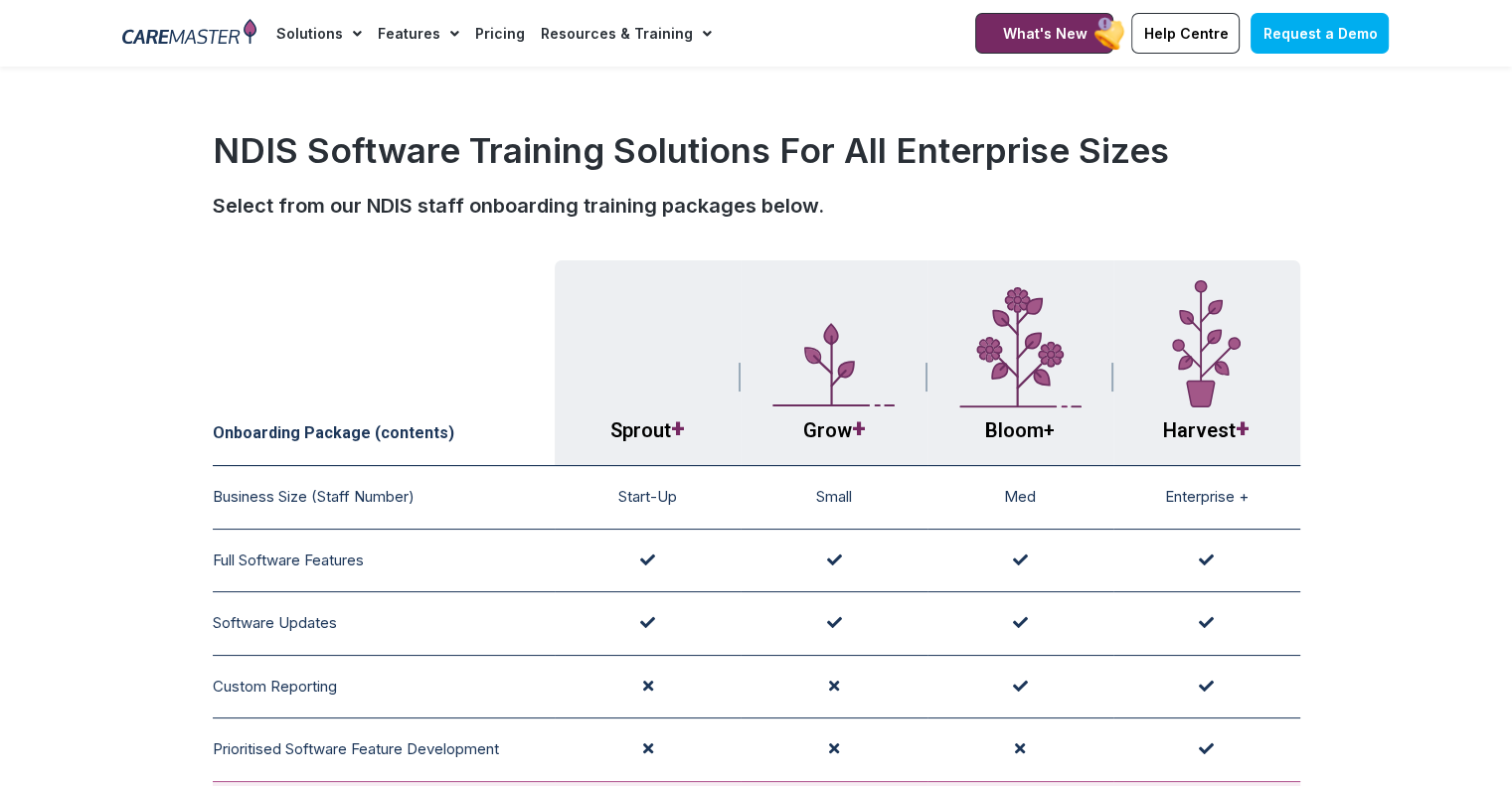 click on "Skip to content                                                               Request a Demo                   Solutions     AI Roster Optimiser   NDIS Software for Small Providers   End-to-End NDIS Software   Aged Care Software   Provider Types Supported   Integrations       Features     Features for Providers     Case Note Management   Incident Management   Invoicing   Payroll Software   Scheduling & Rostering   Travel & Vehicle Management       Features for Support Workers   Features for Participants   Features for Support at Home       Pricing   Resources & Training     Training & Onboarding   NDIS Software News & Articles   Help Centre                   Solutions     AI Roster Optimiser   NDIS Software for Small Providers   End-to-End NDIS Software   Aged Care Software   Provider Types Supported   Integrations       Features     Features for Providers     Case Note Management   Incident Management   Invoicing   Payroll Software   Scheduling & Rostering   Travel & Vehicle Management" at bounding box center [756, 2931] 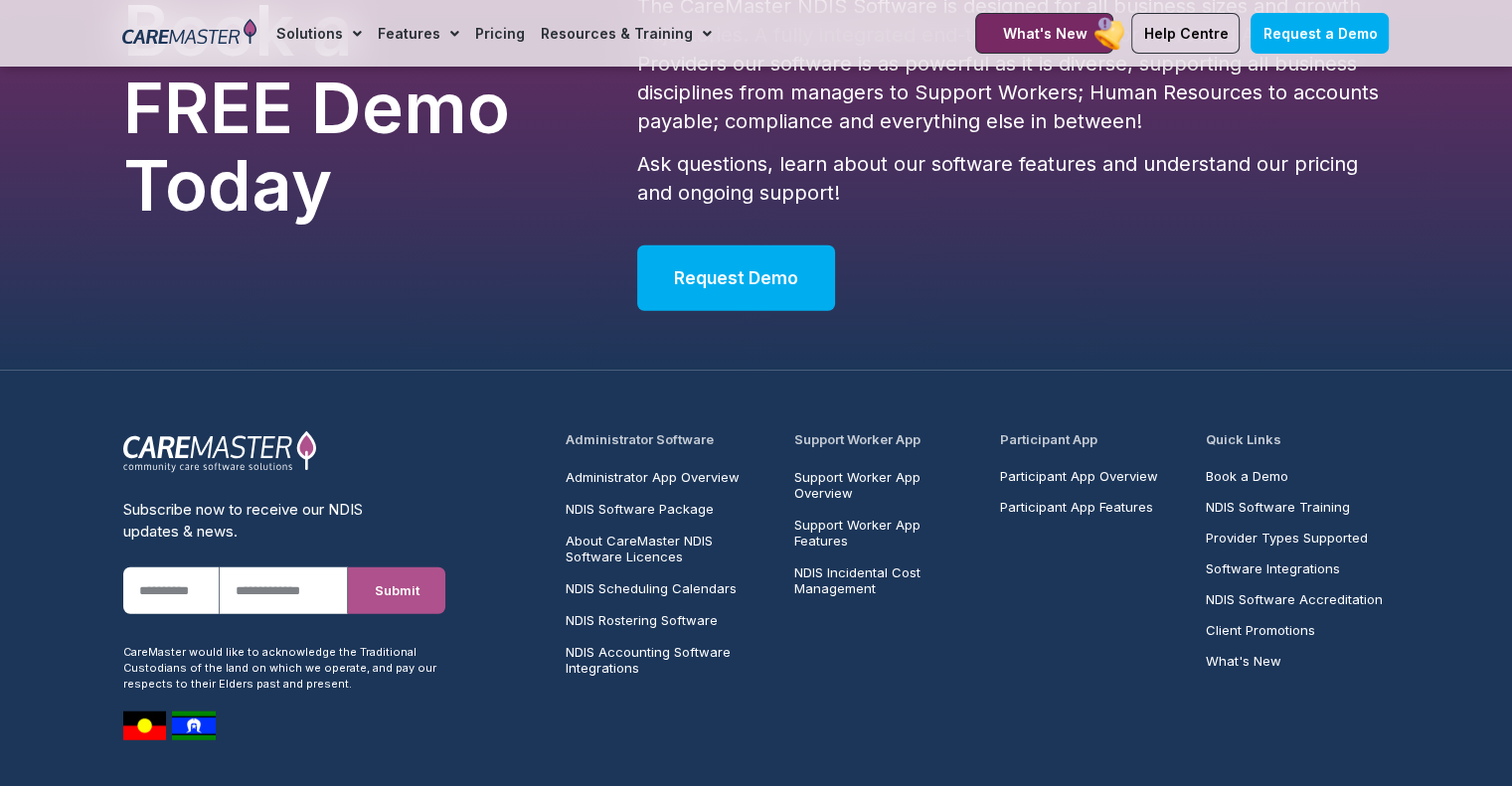 scroll, scrollTop: 4967, scrollLeft: 0, axis: vertical 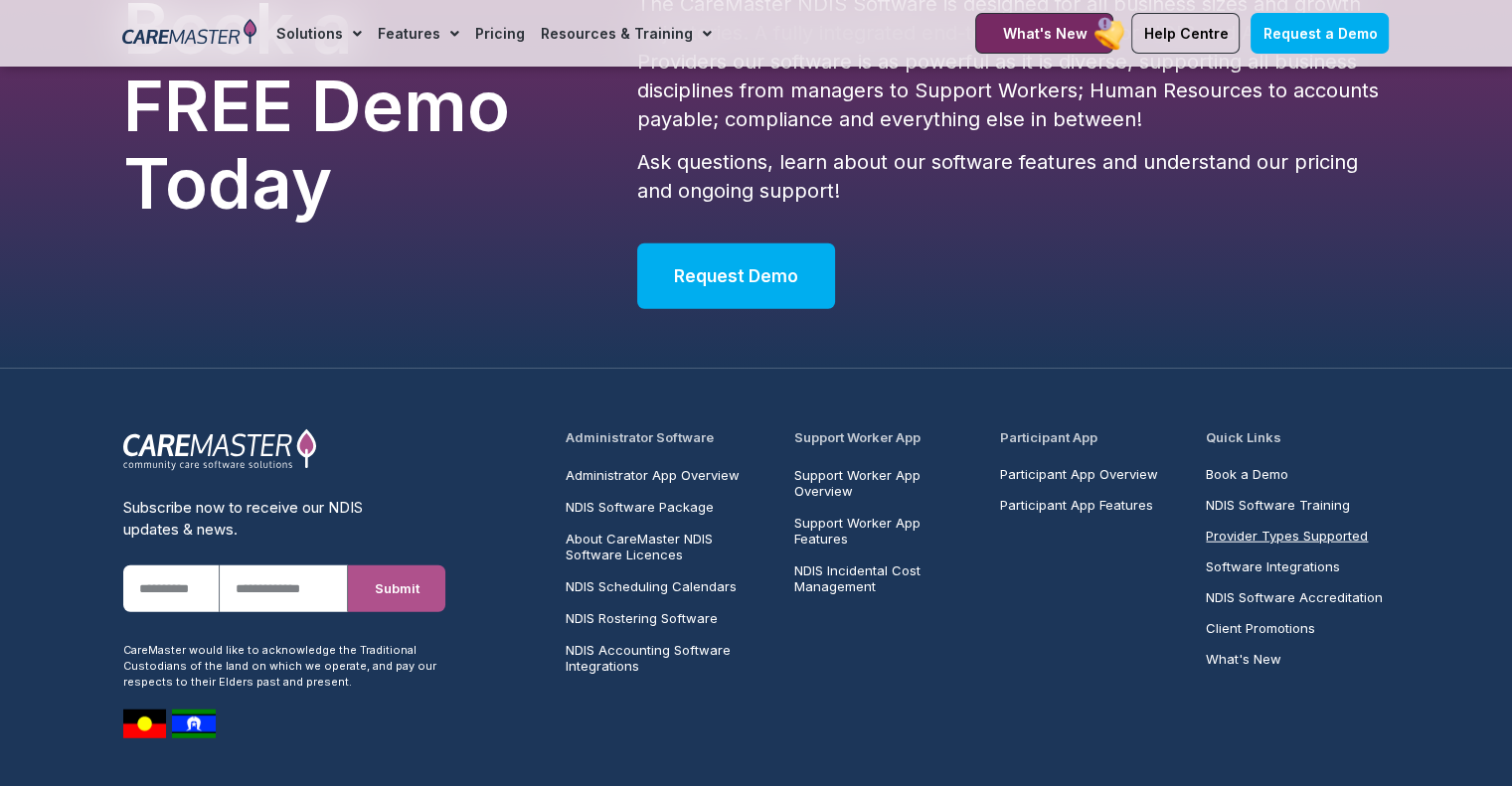 click on "Provider Types Supported" at bounding box center [1286, 536] 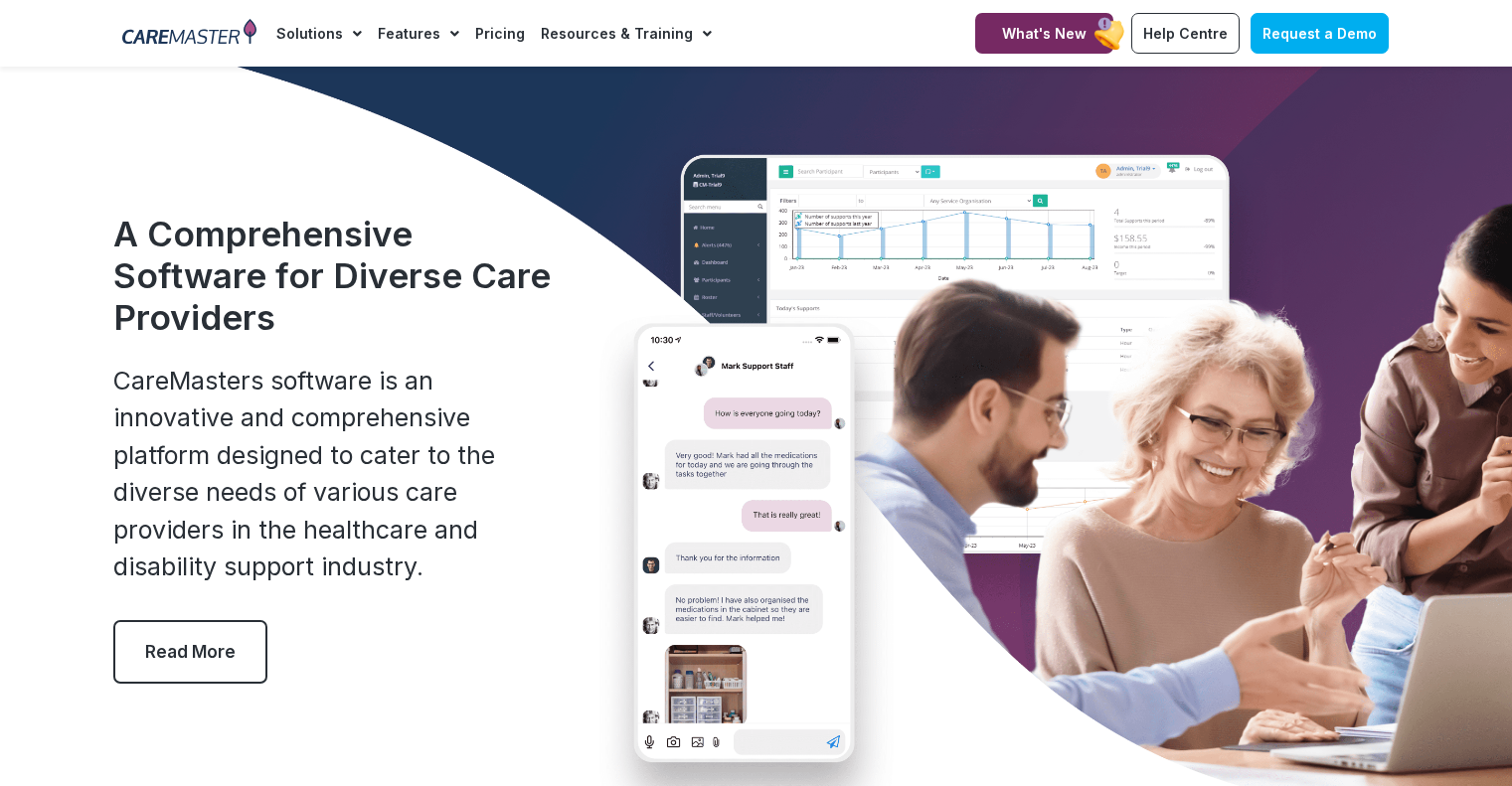 scroll, scrollTop: 0, scrollLeft: 0, axis: both 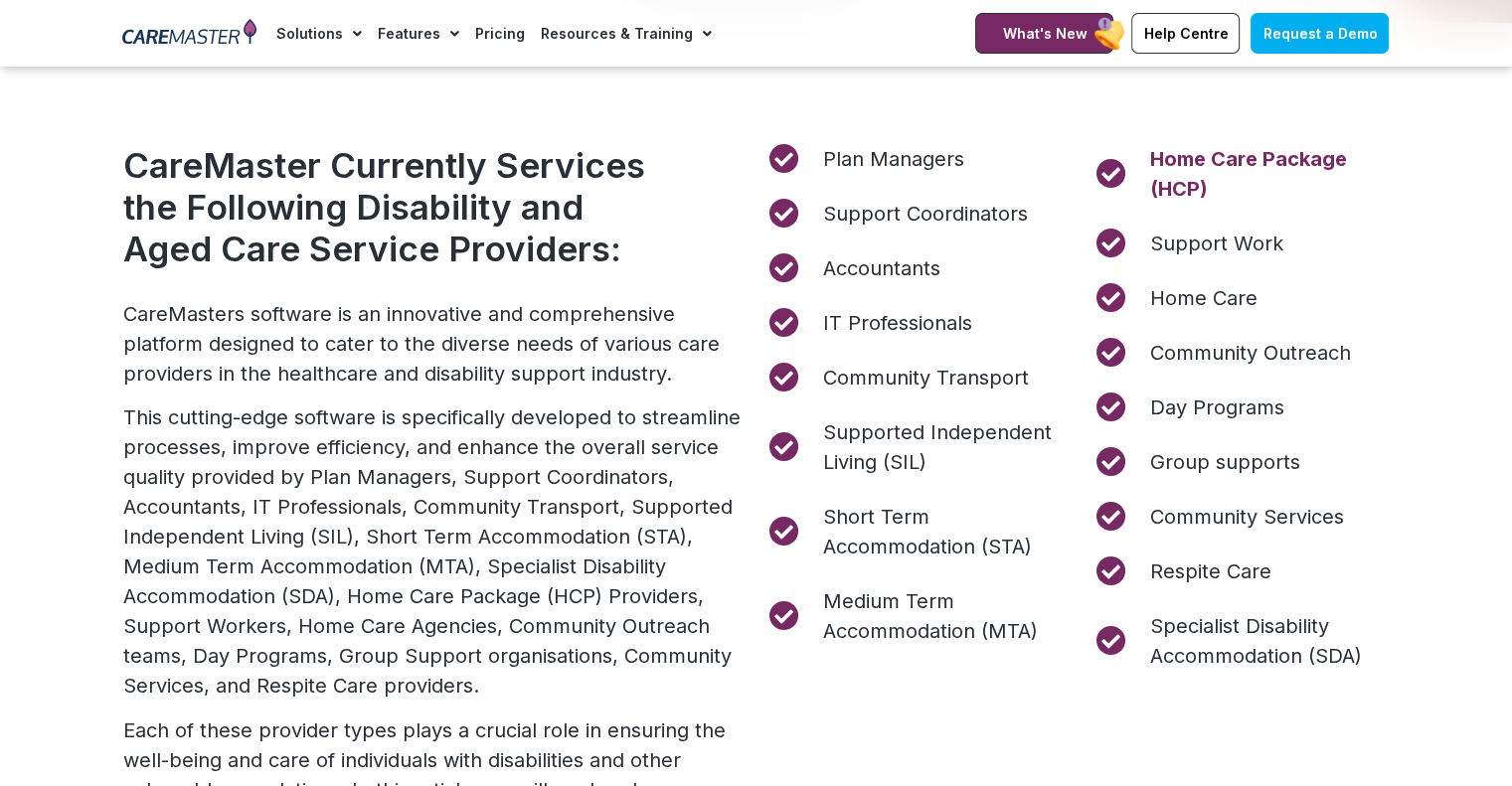 click on "Home Care Package (HCP)" at bounding box center (1267, 174) 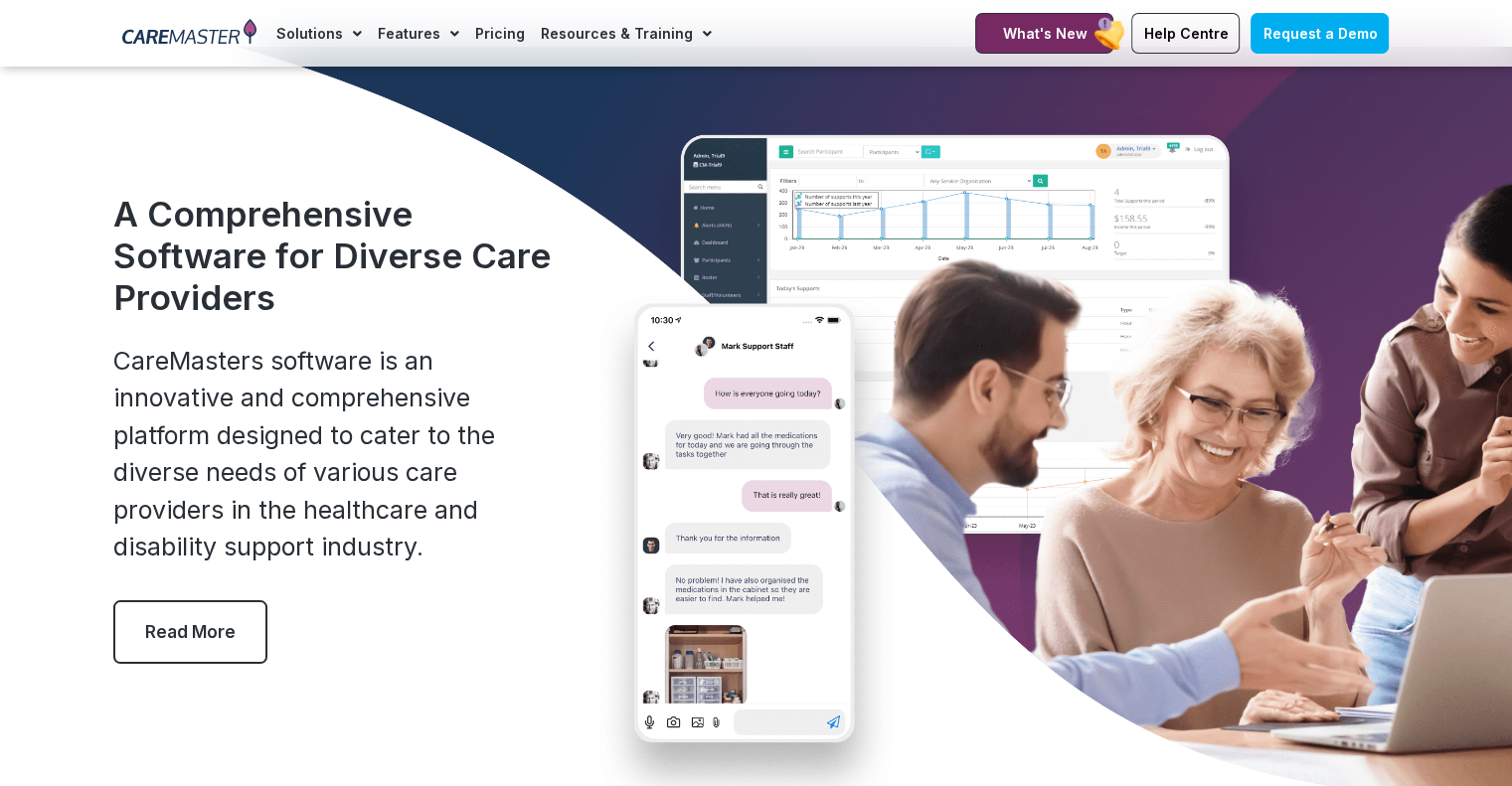 scroll, scrollTop: 0, scrollLeft: 0, axis: both 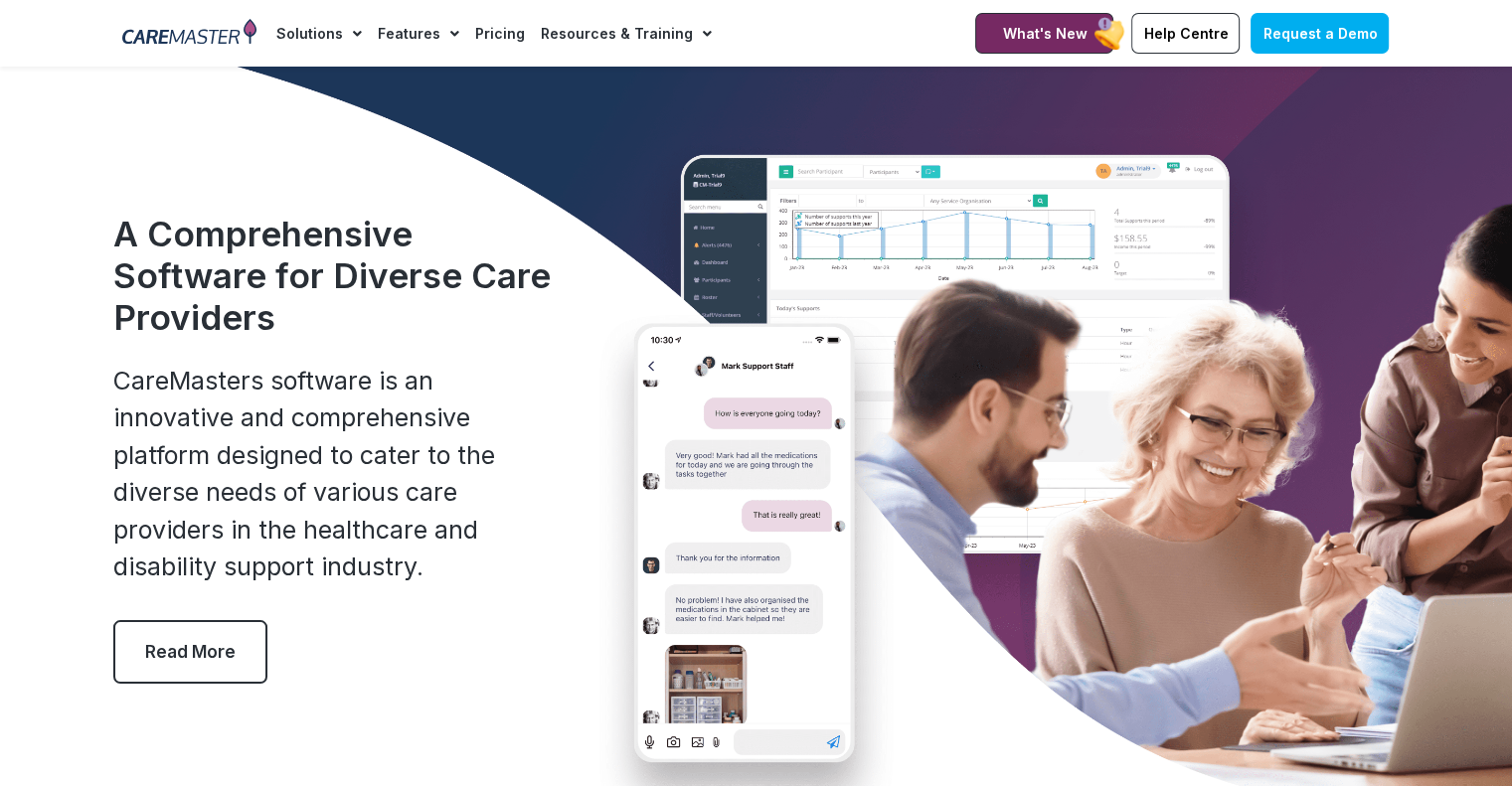 click 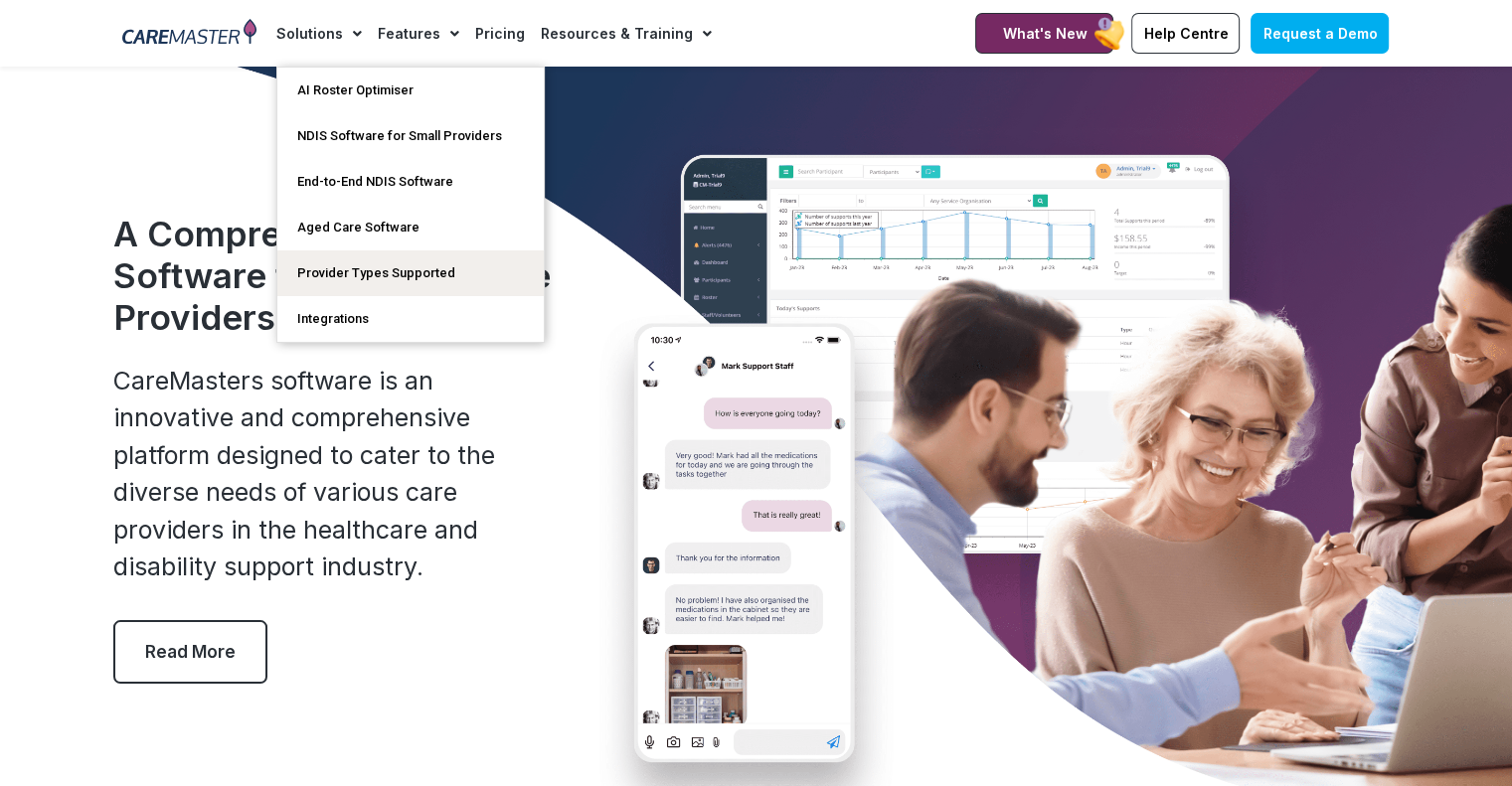 click 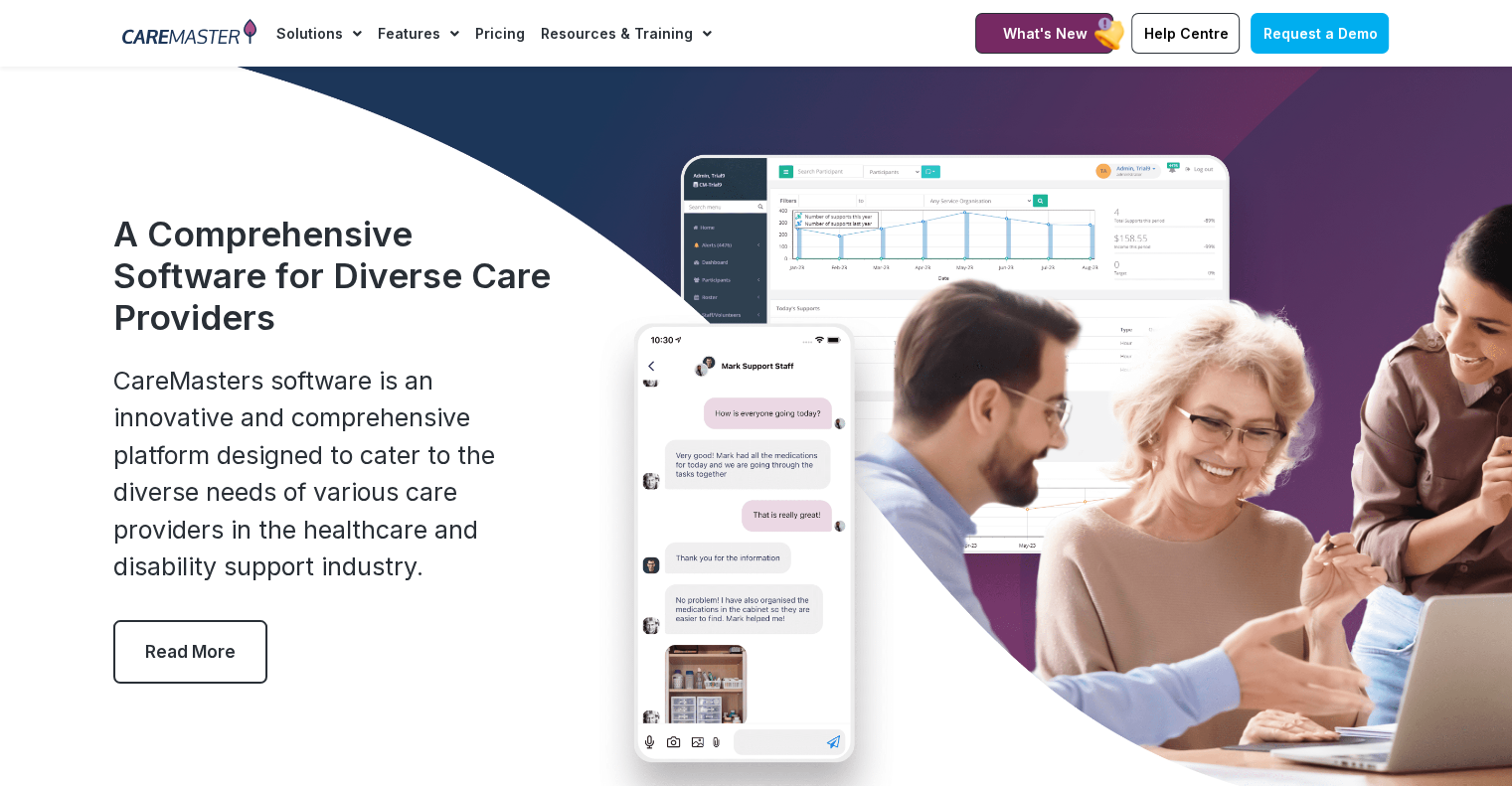 click 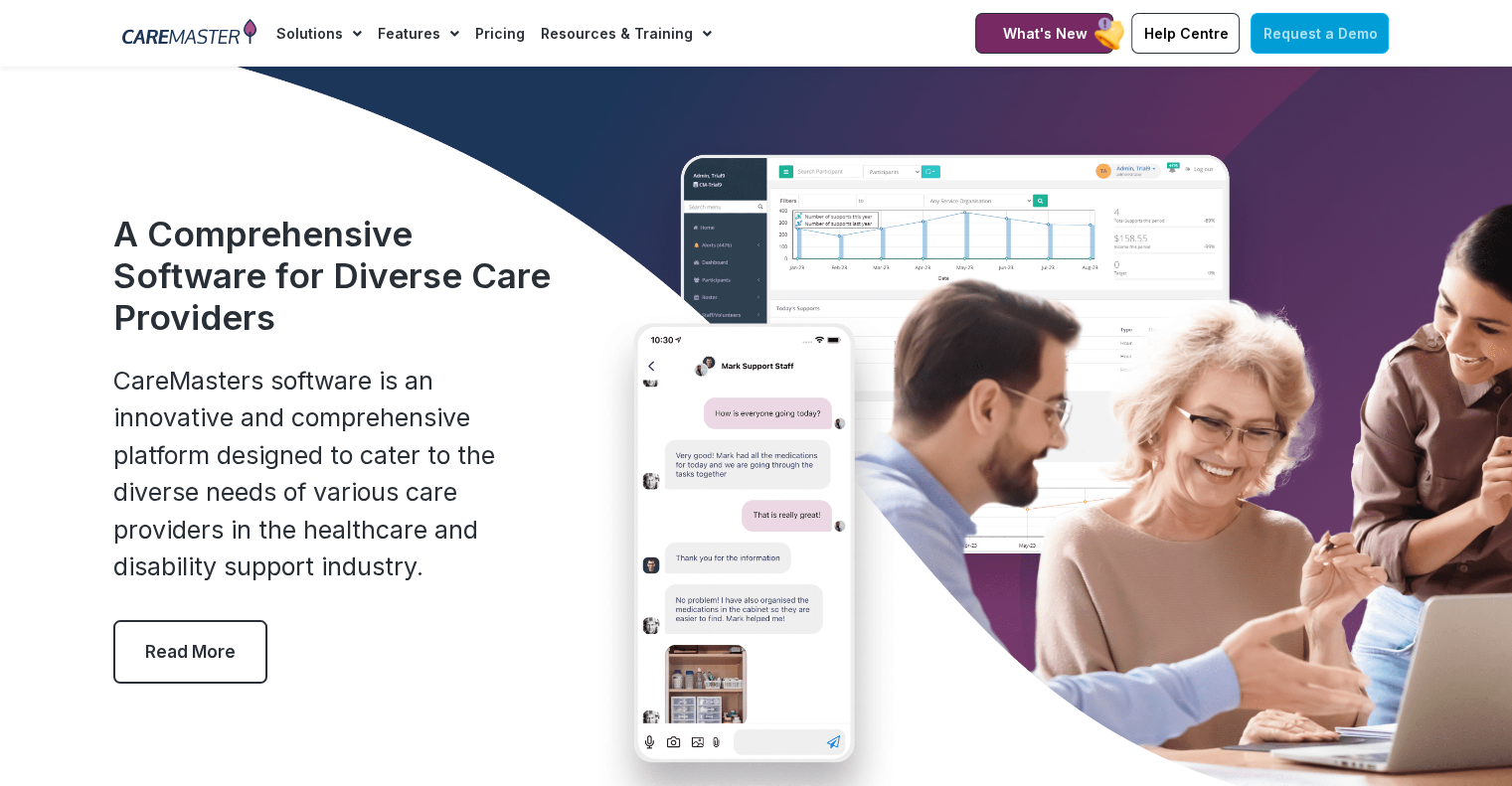 click on "Request a Demo" at bounding box center (1319, 33) 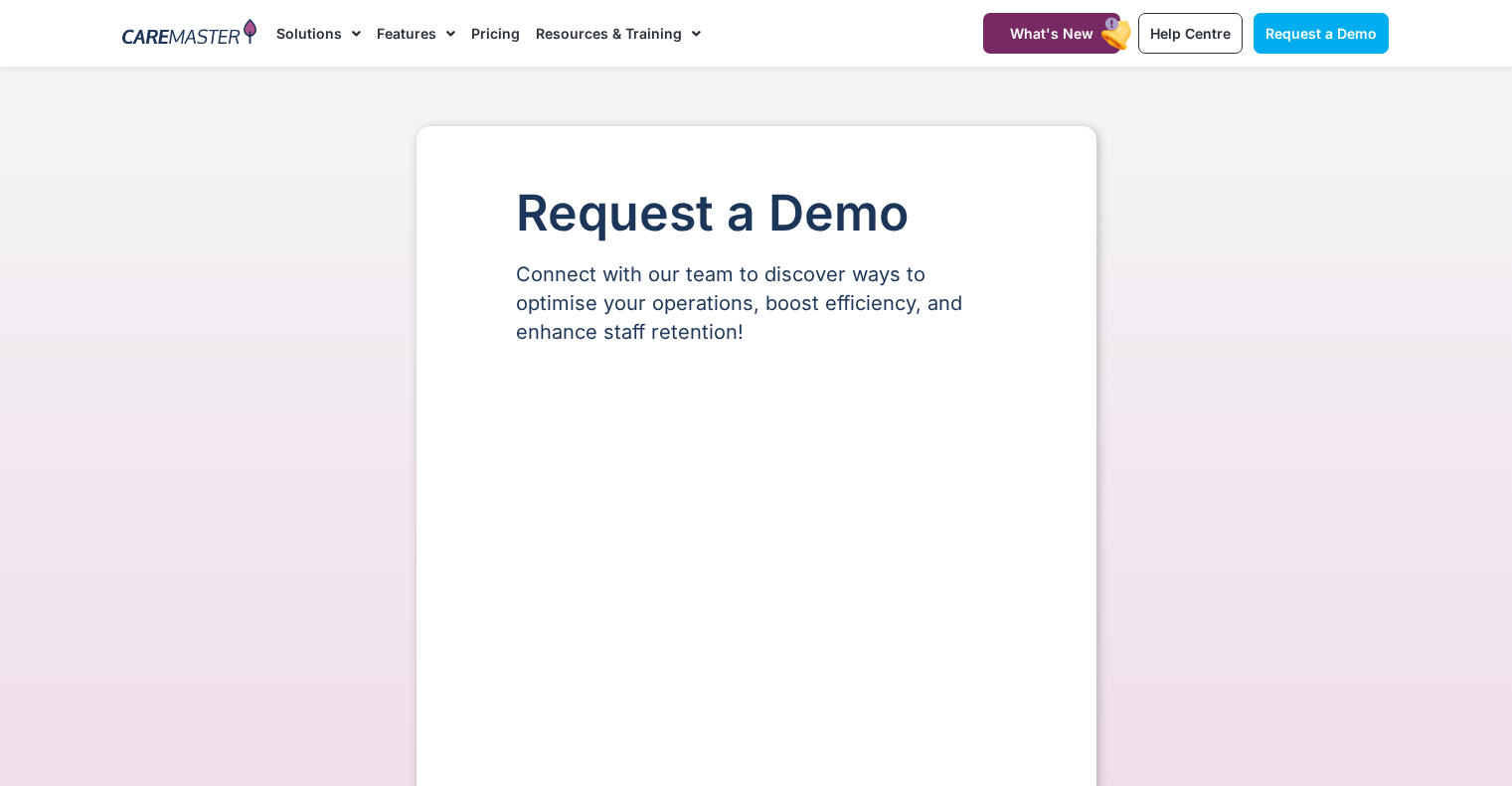 scroll, scrollTop: 0, scrollLeft: 0, axis: both 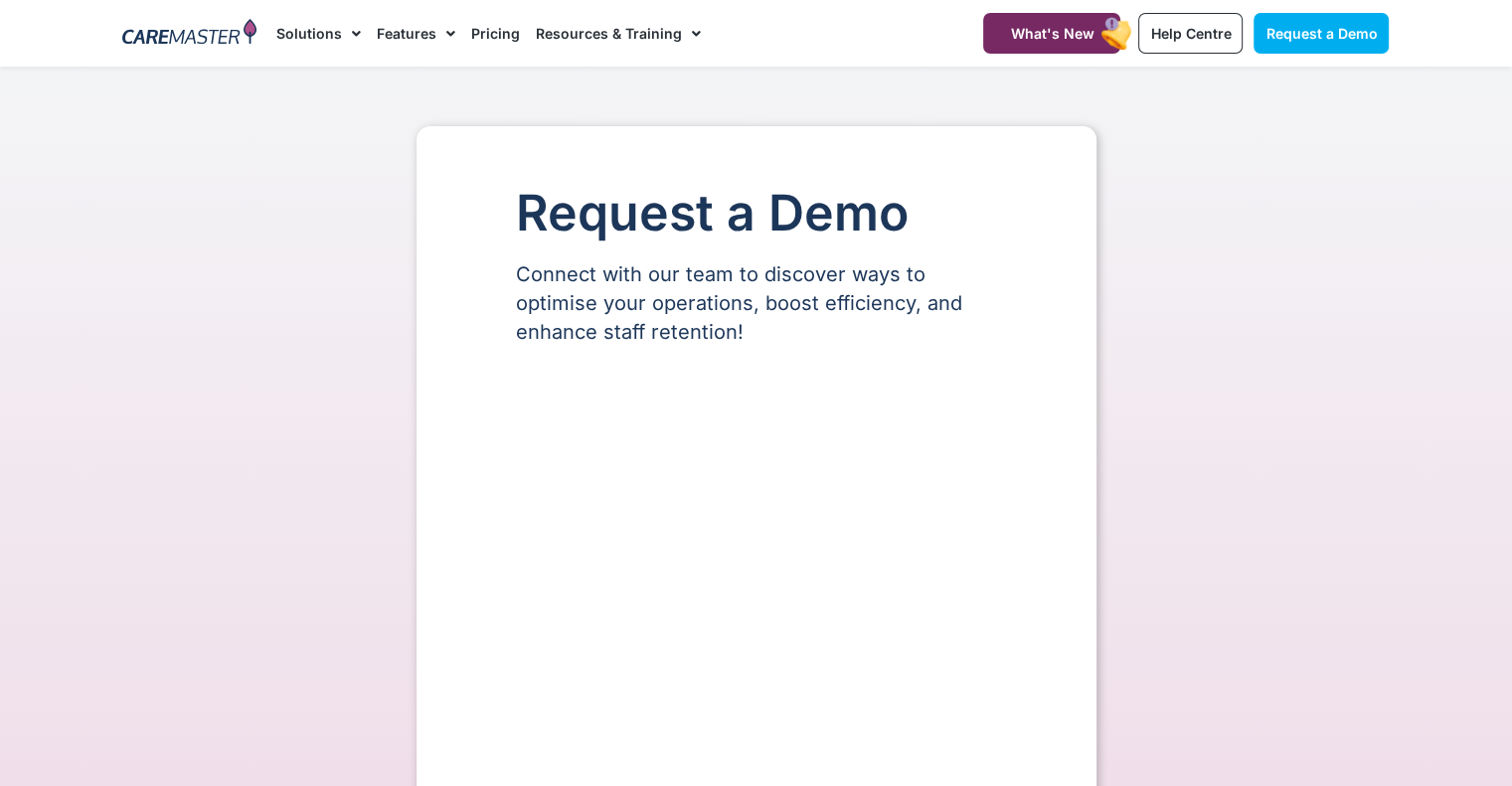 select on "**" 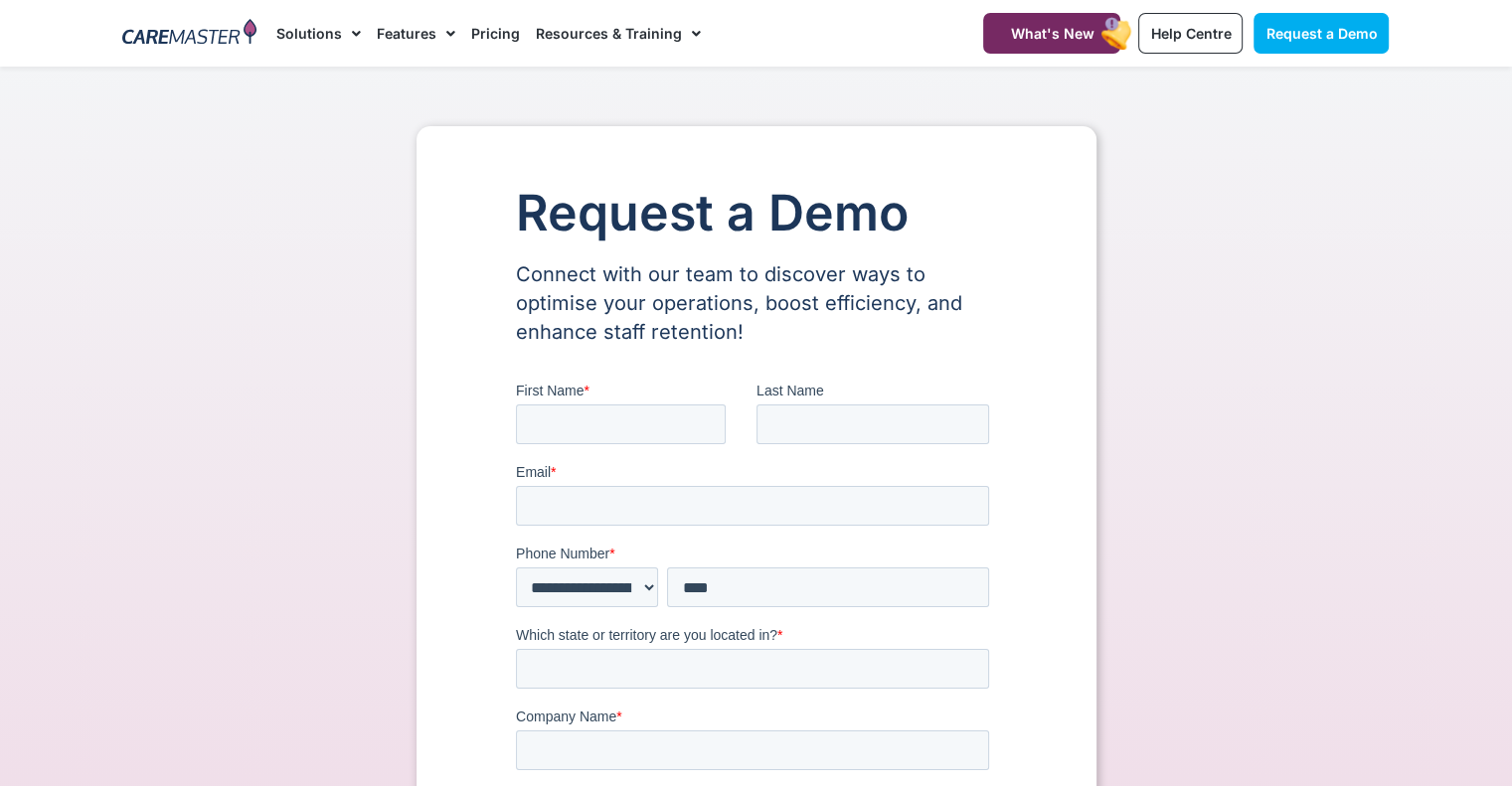 scroll, scrollTop: 0, scrollLeft: 0, axis: both 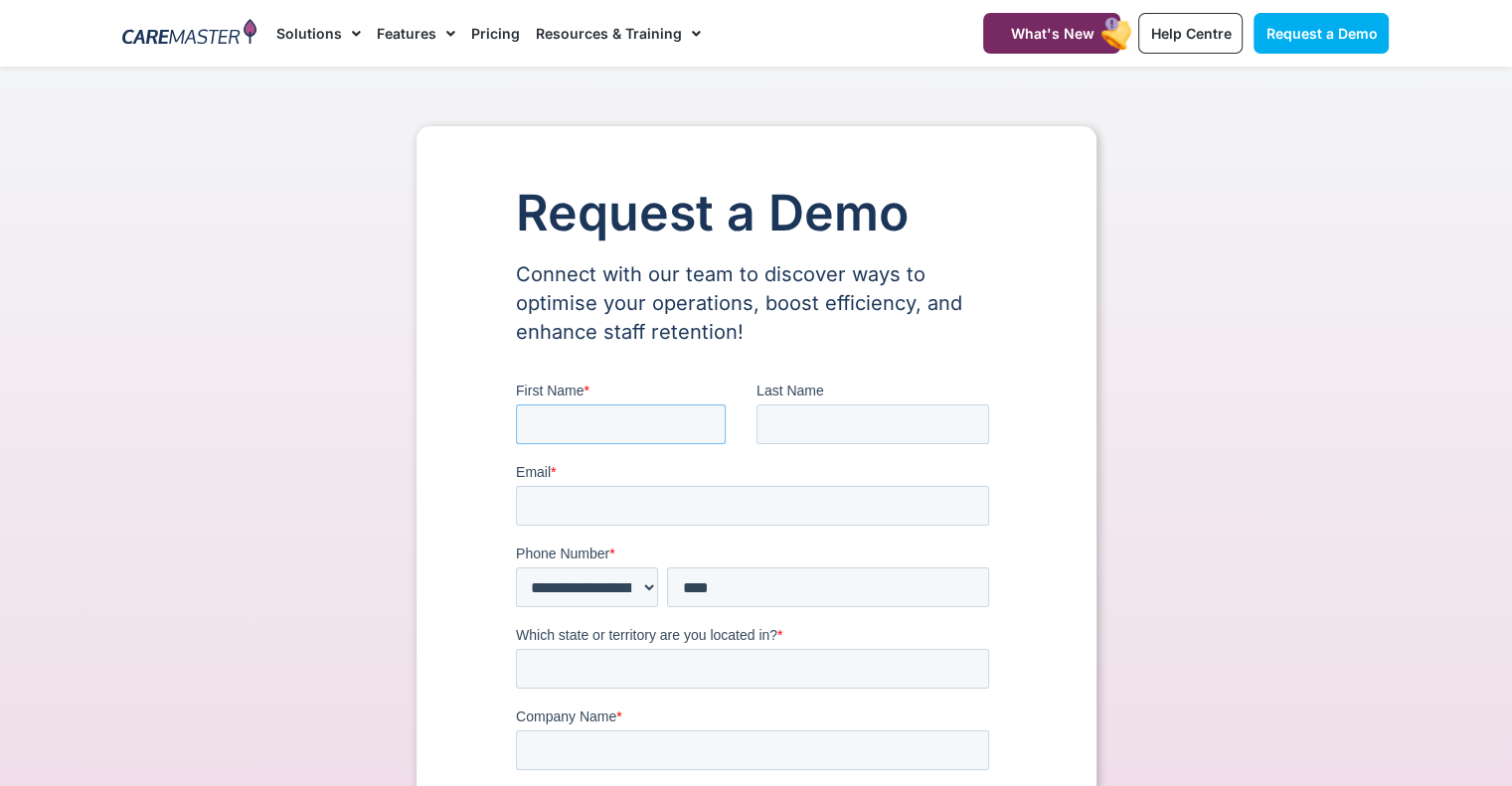 click on "First Name *" at bounding box center [619, 424] 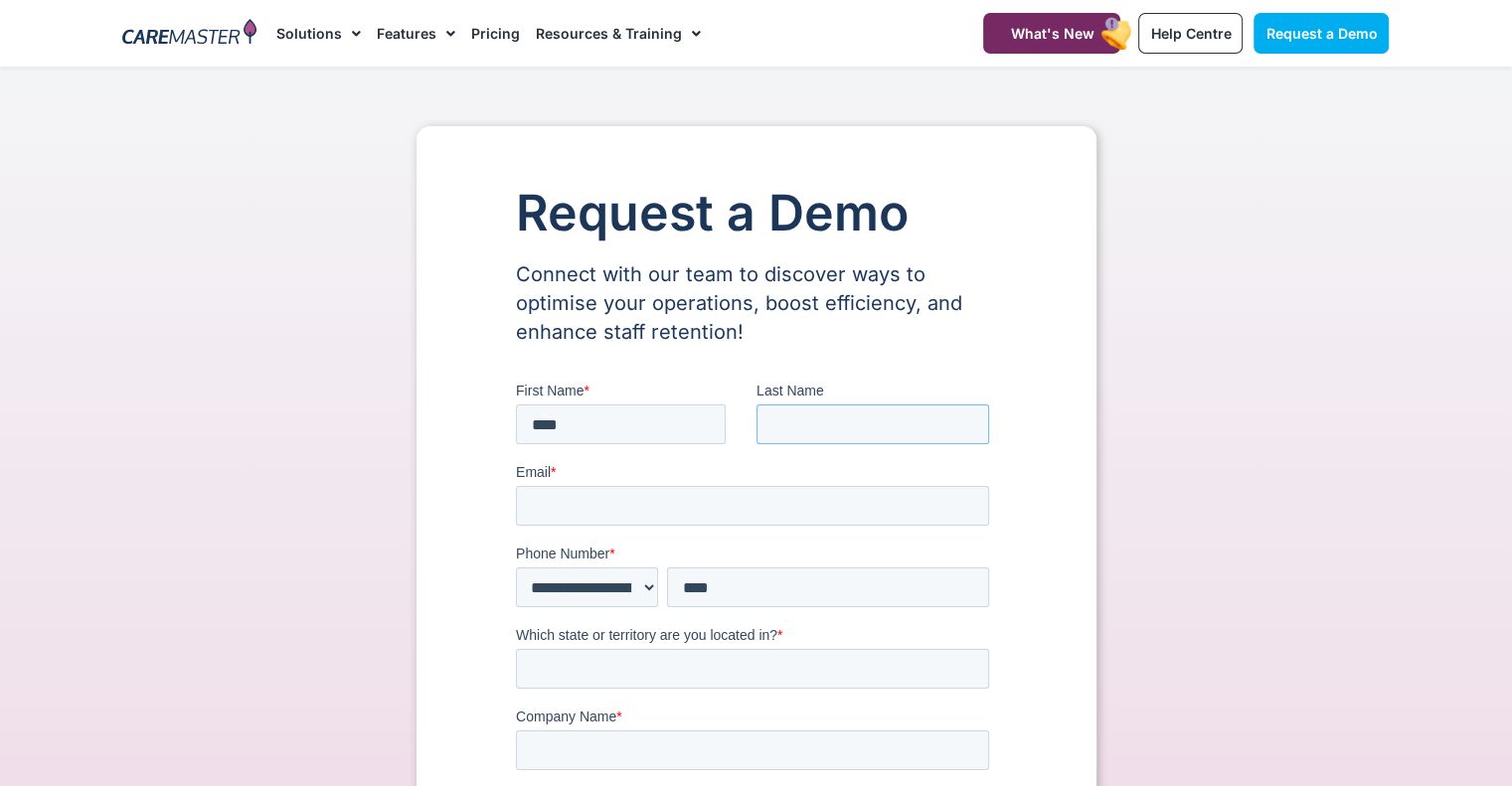 type on "*****" 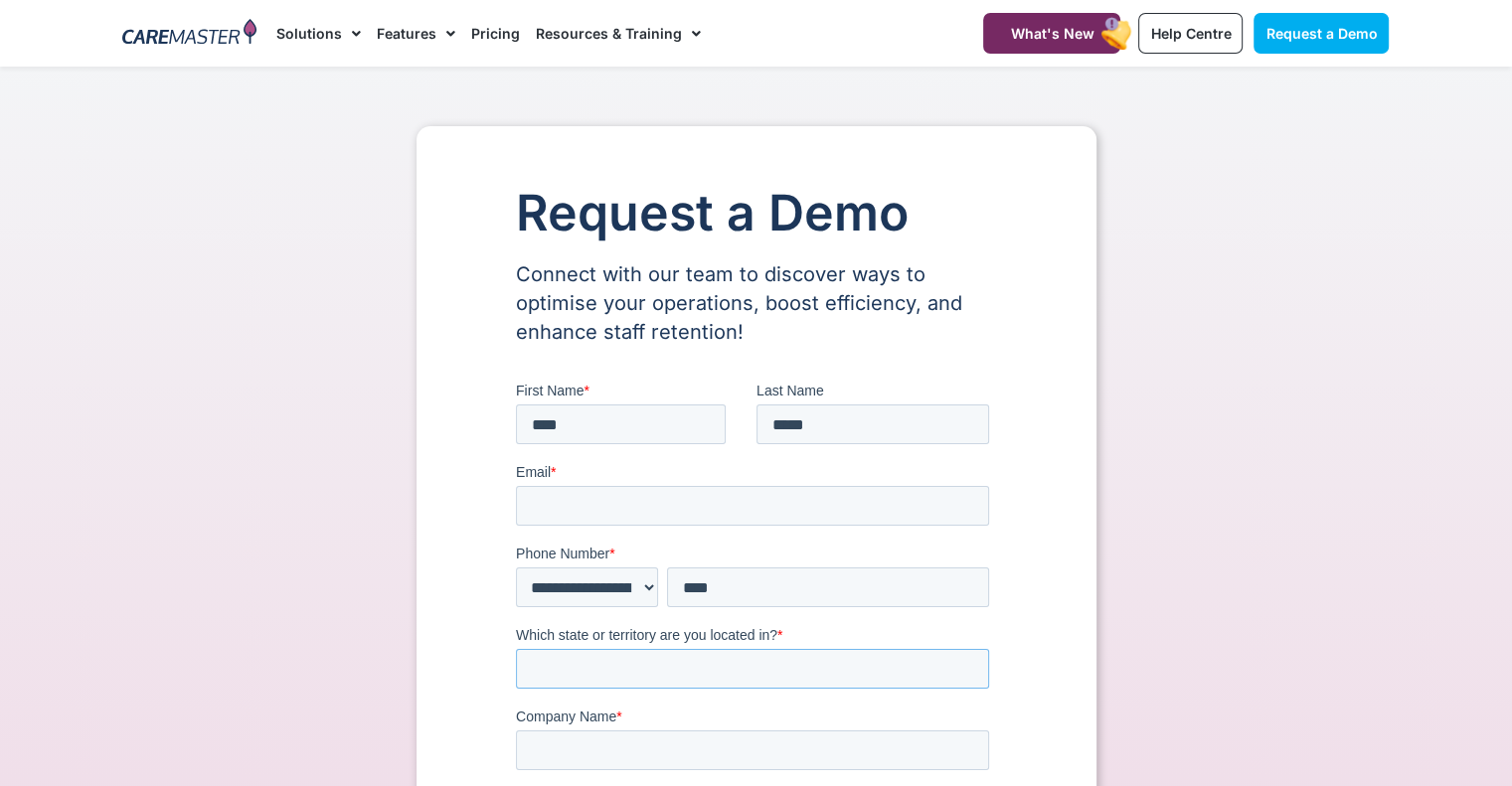 type on "***" 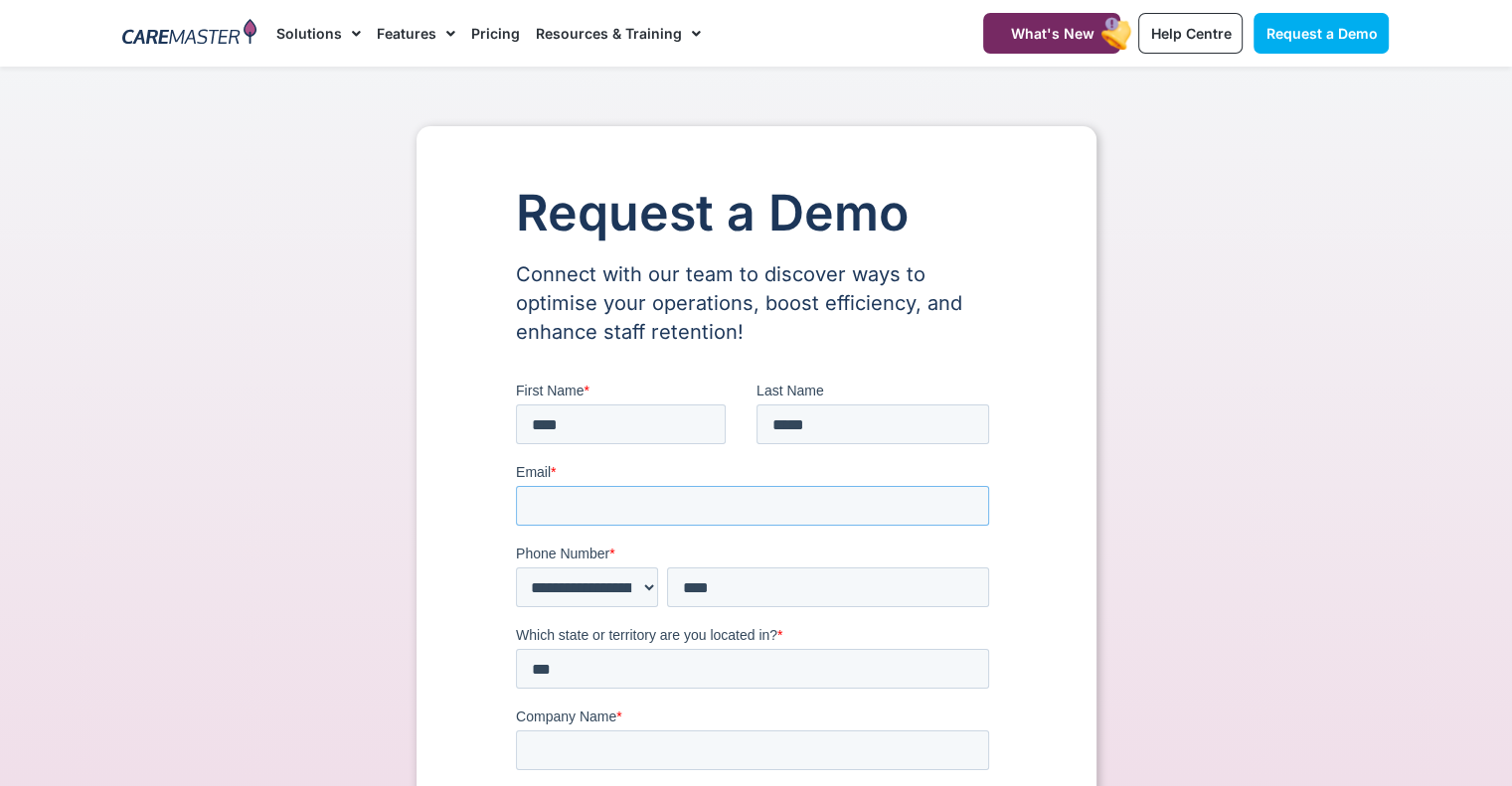 click on "Email *" at bounding box center (752, 506) 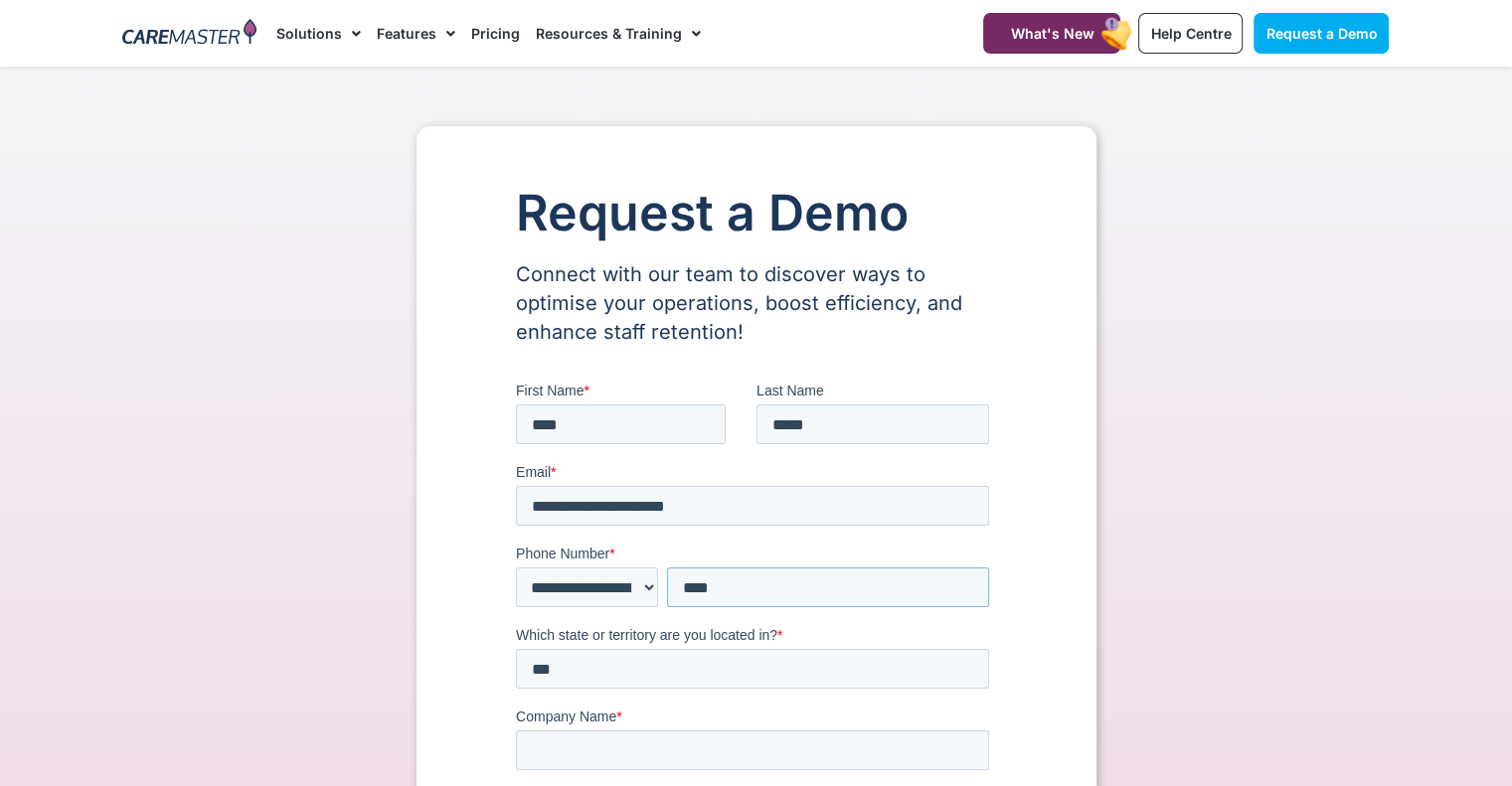 click on "***" at bounding box center [827, 587] 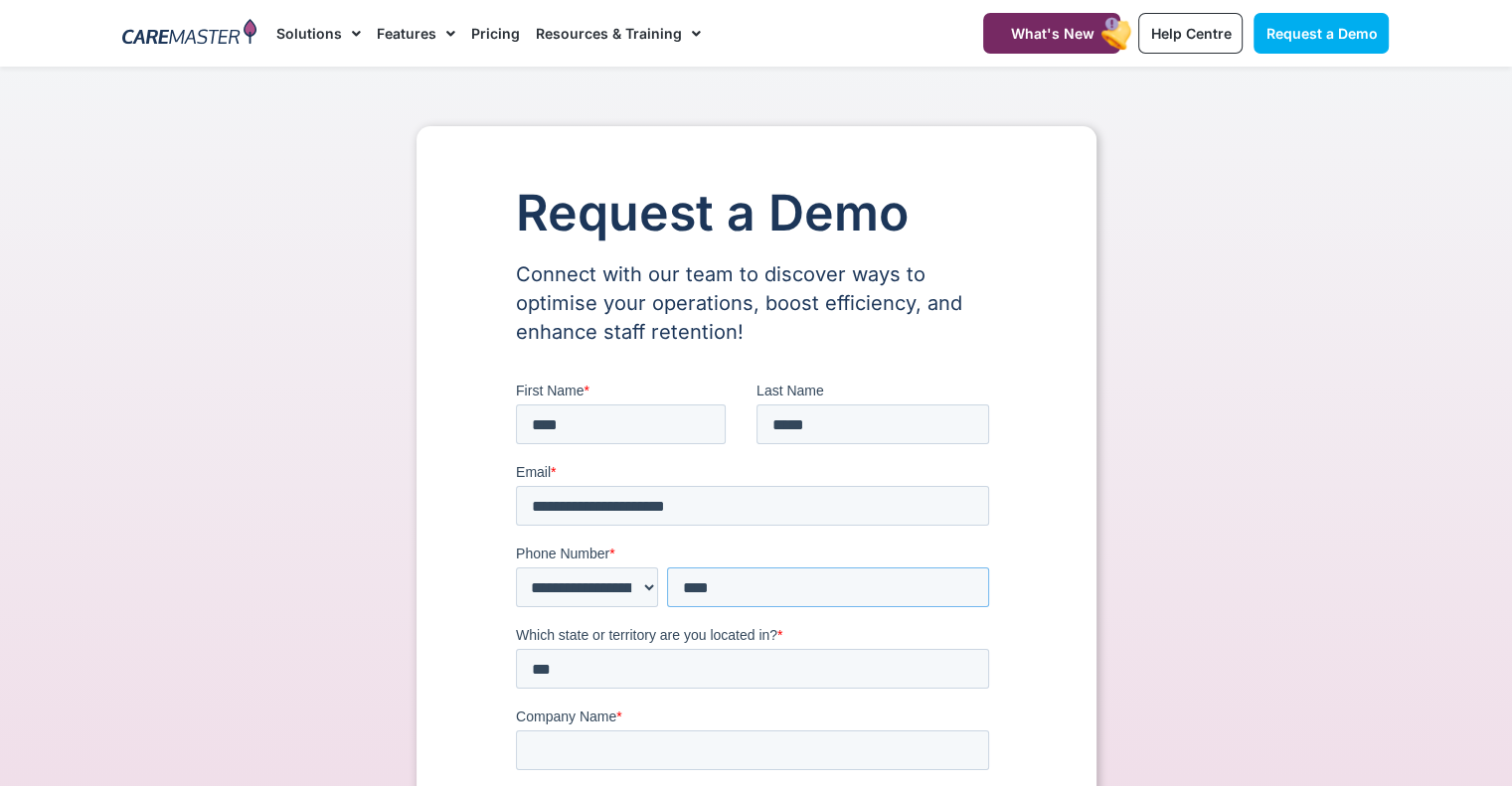 type on "**********" 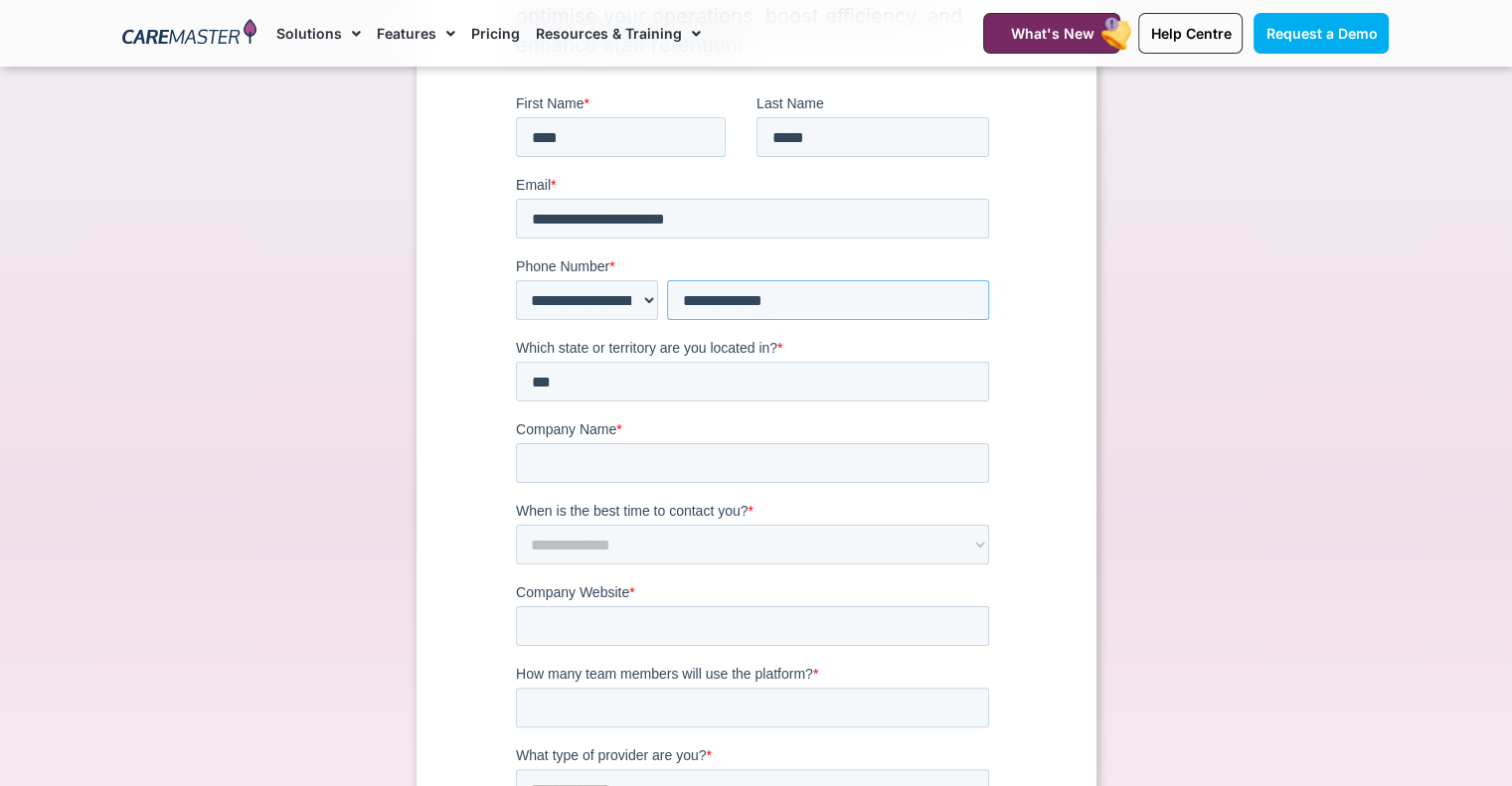 scroll, scrollTop: 298, scrollLeft: 0, axis: vertical 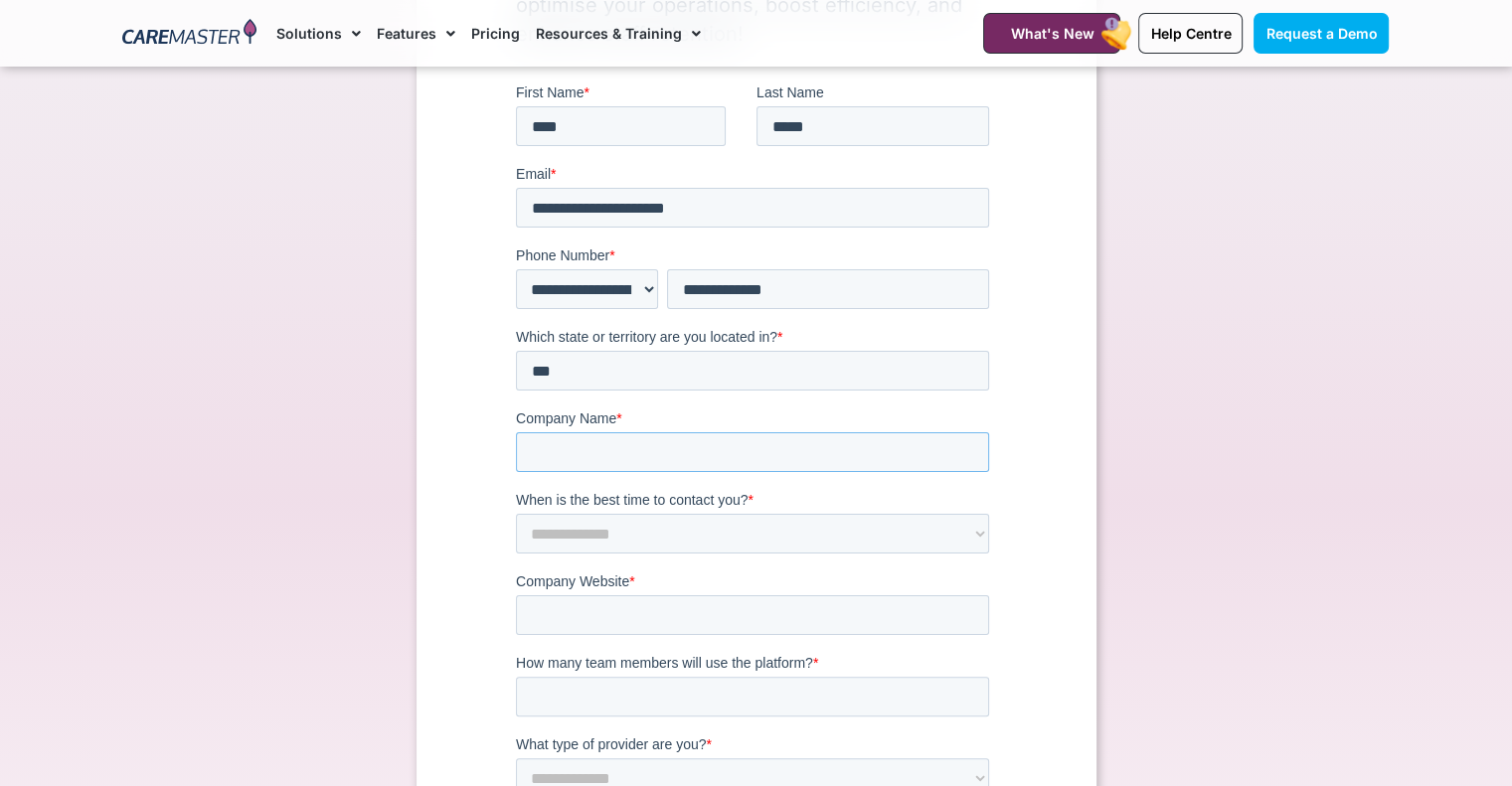 click on "Company Name *" at bounding box center (752, 452) 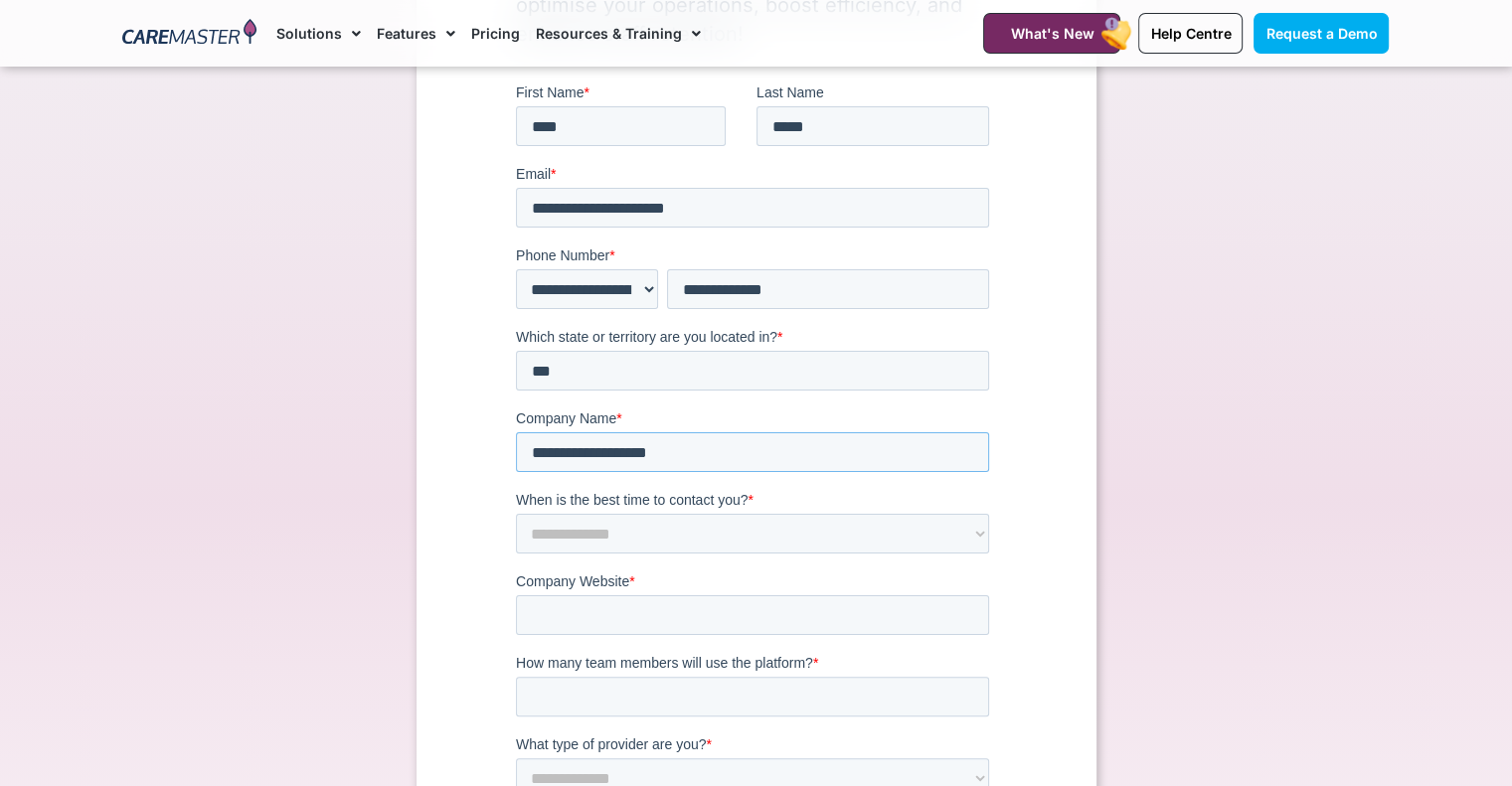 type on "**********" 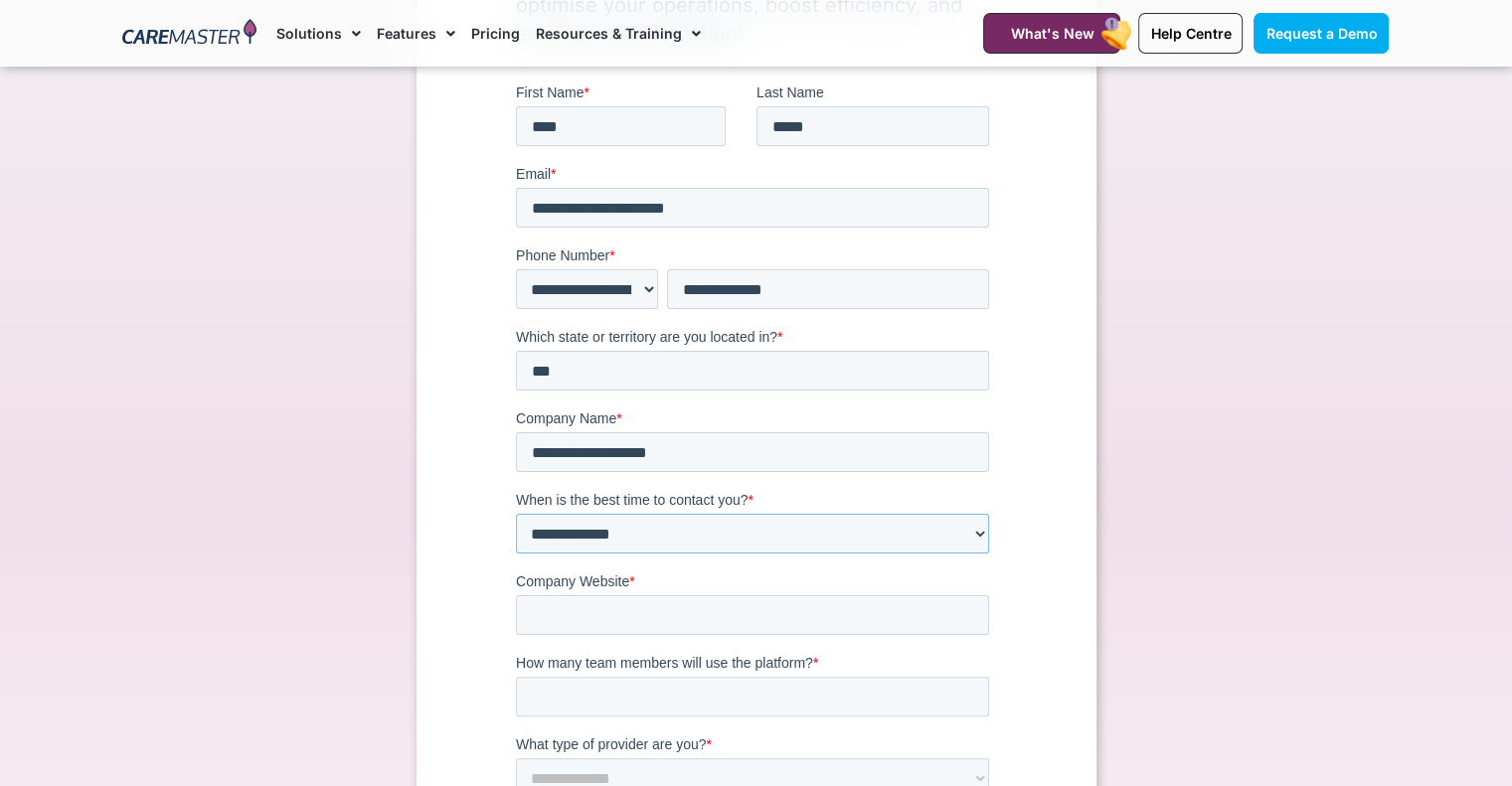 click on "**********" at bounding box center (752, 534) 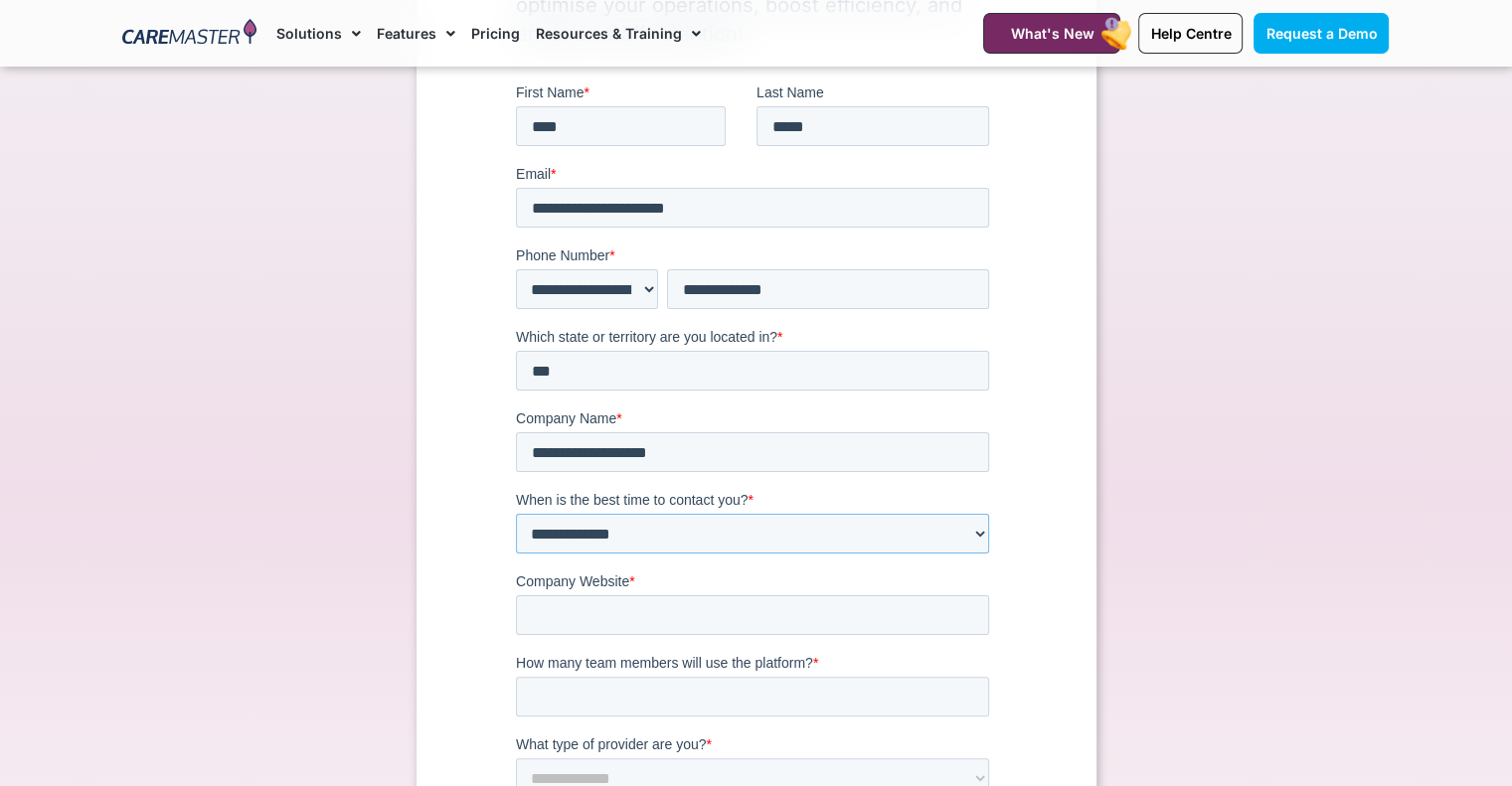 select on "*********" 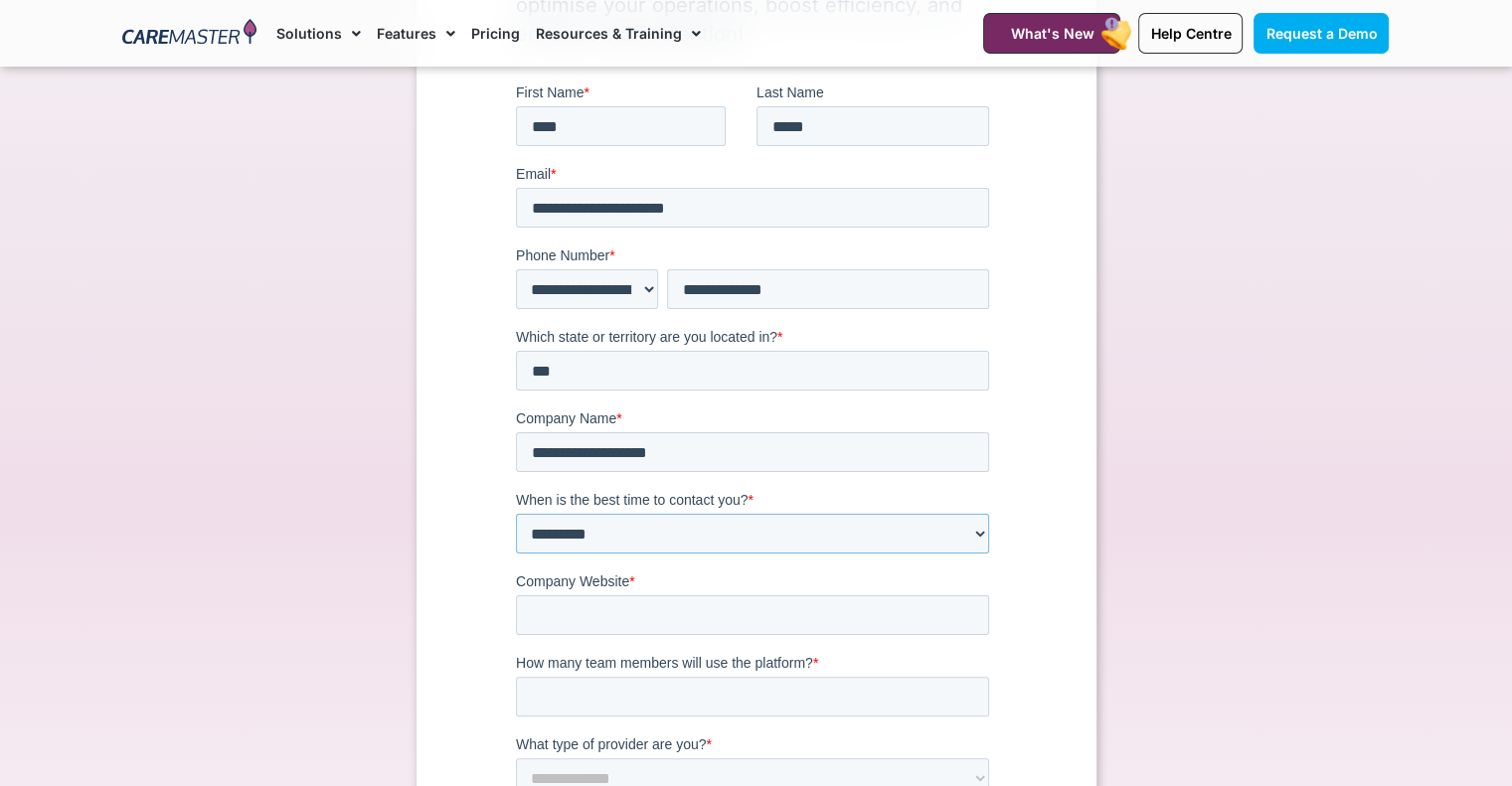 click on "**********" at bounding box center (752, 534) 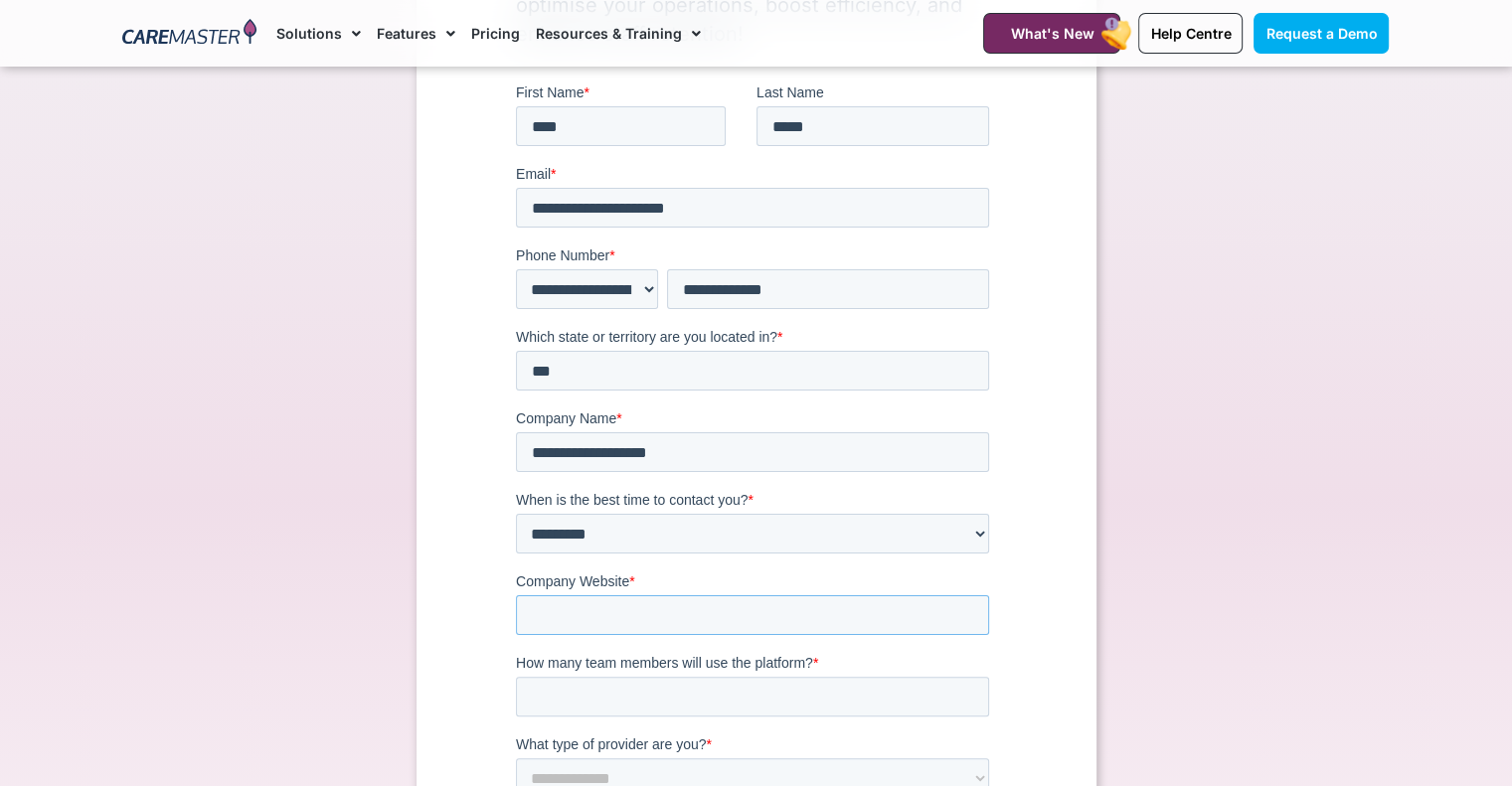 click on "Company Website *" at bounding box center [752, 615] 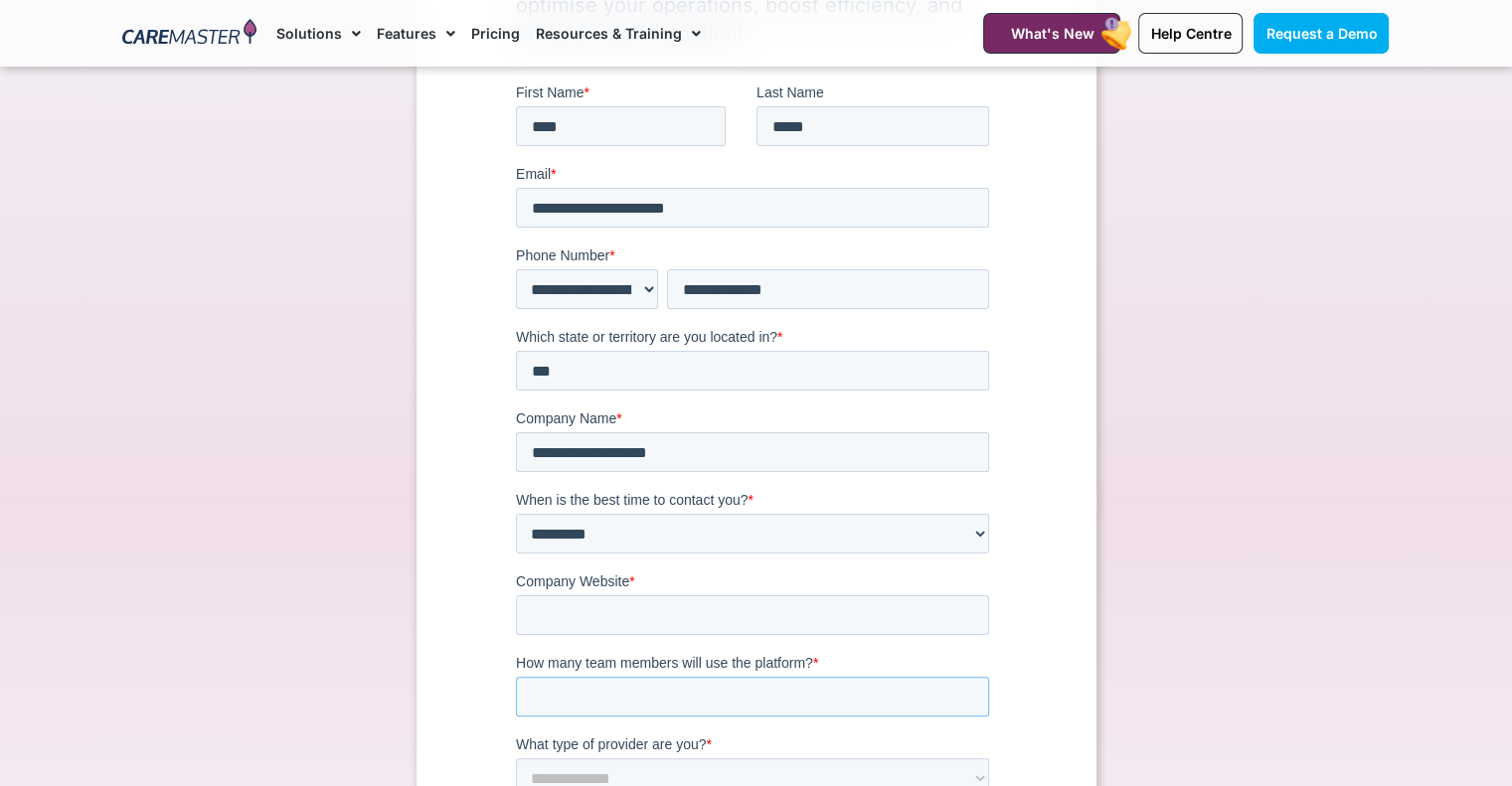 click on "How many team members will use the platform? *" at bounding box center (756, 685) 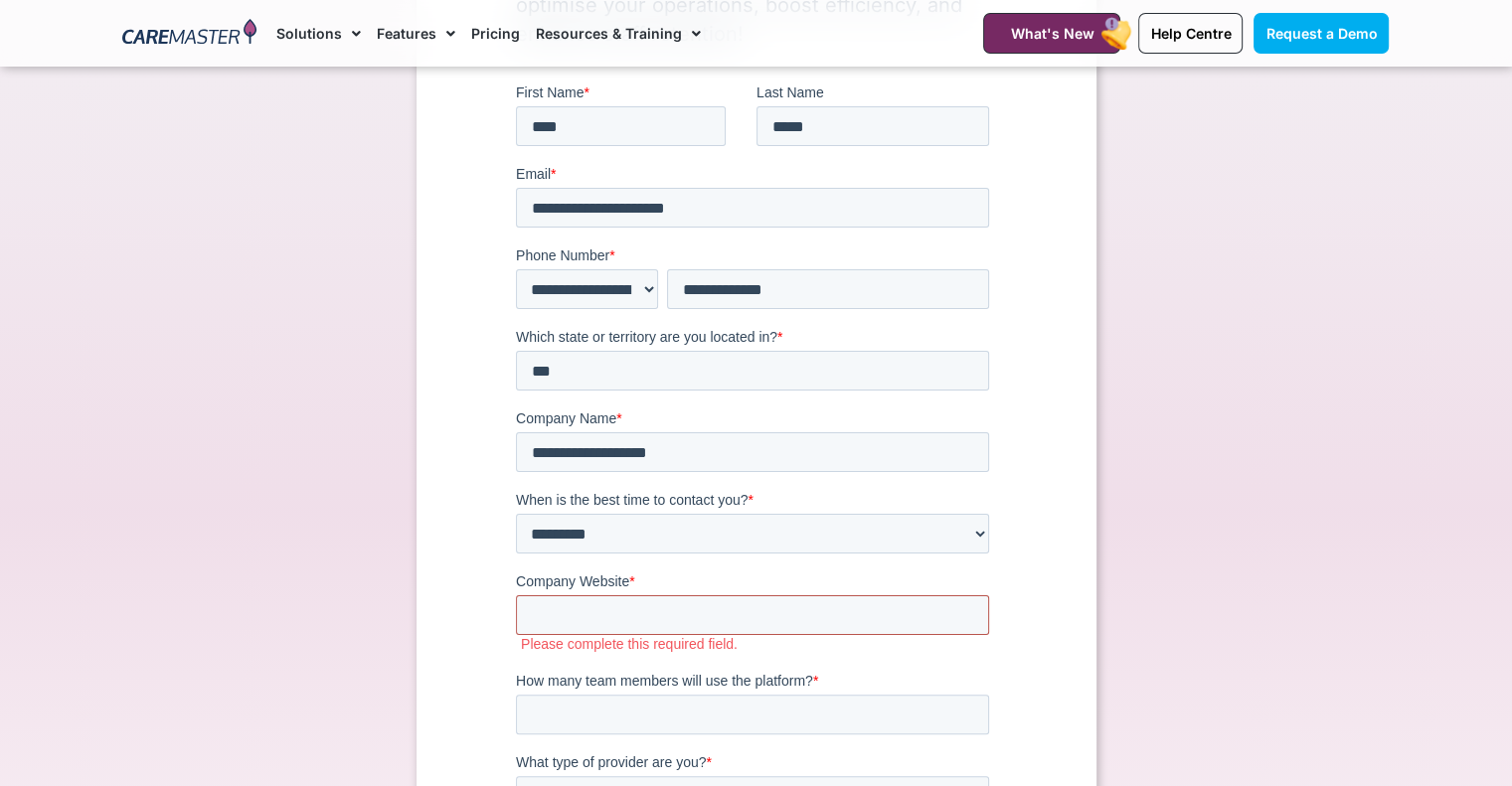 click on "Company Website *" at bounding box center [752, 615] 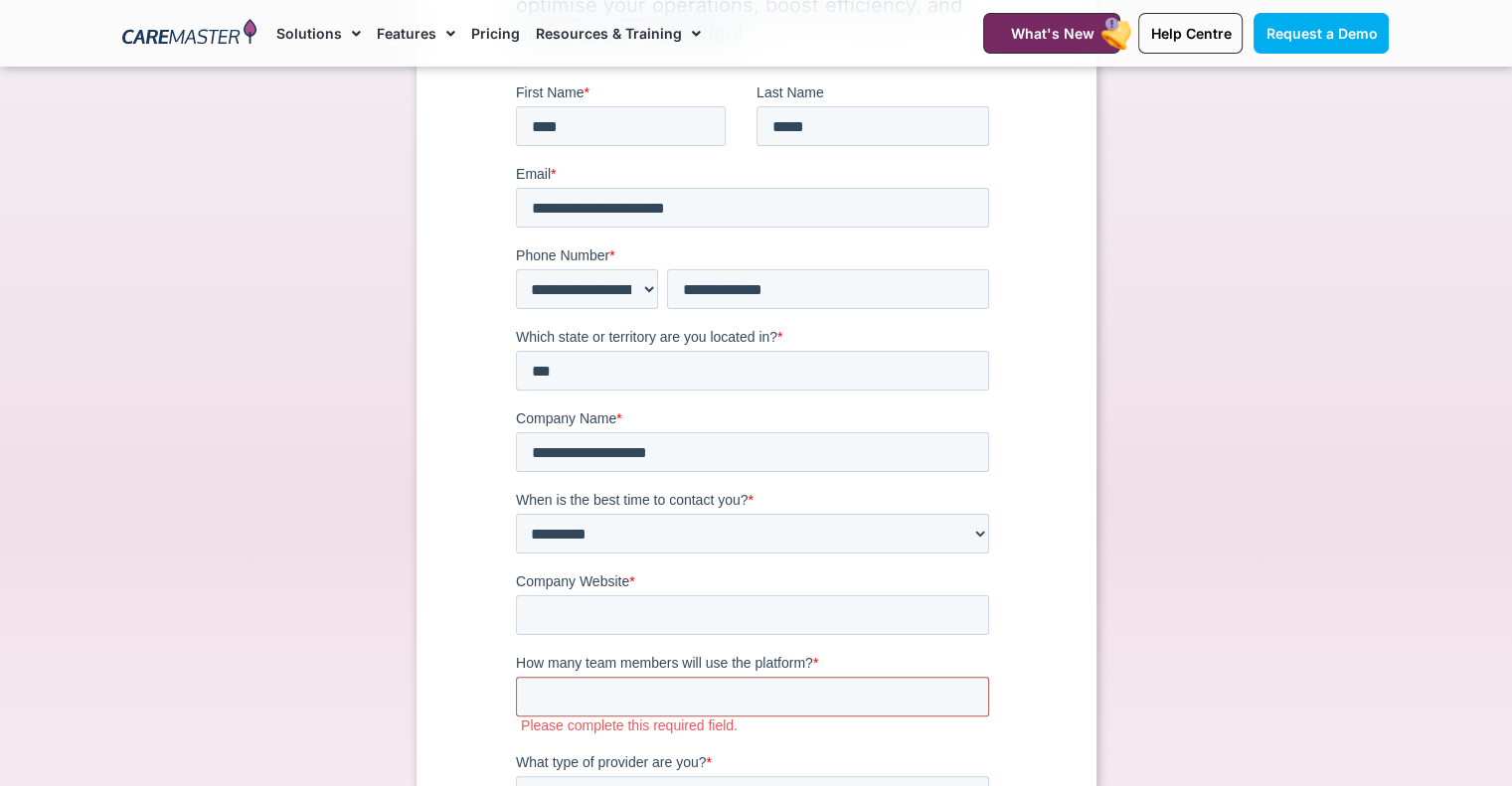 click on "How many team members will use the platform? *" at bounding box center (752, 697) 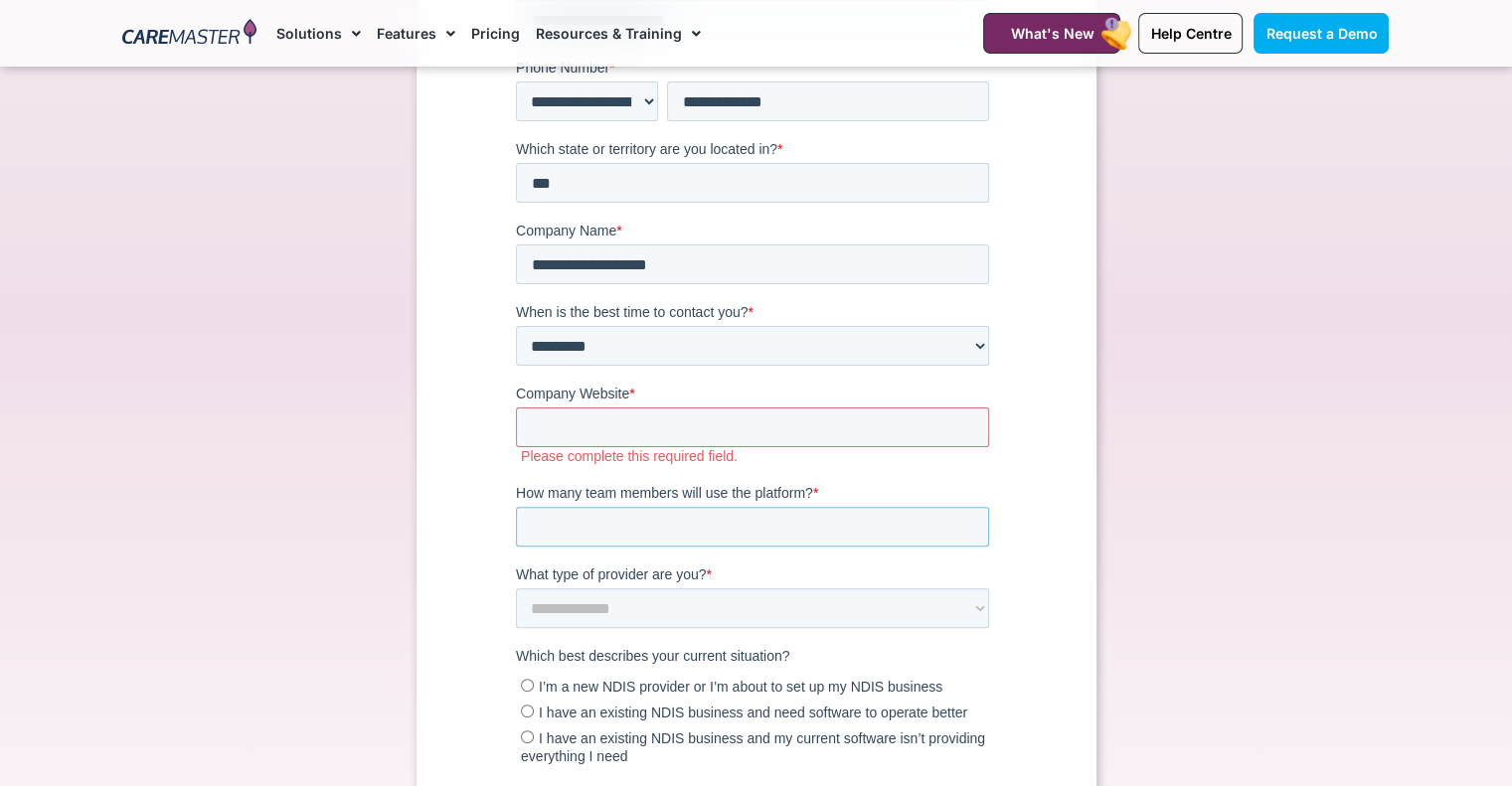 scroll, scrollTop: 596, scrollLeft: 0, axis: vertical 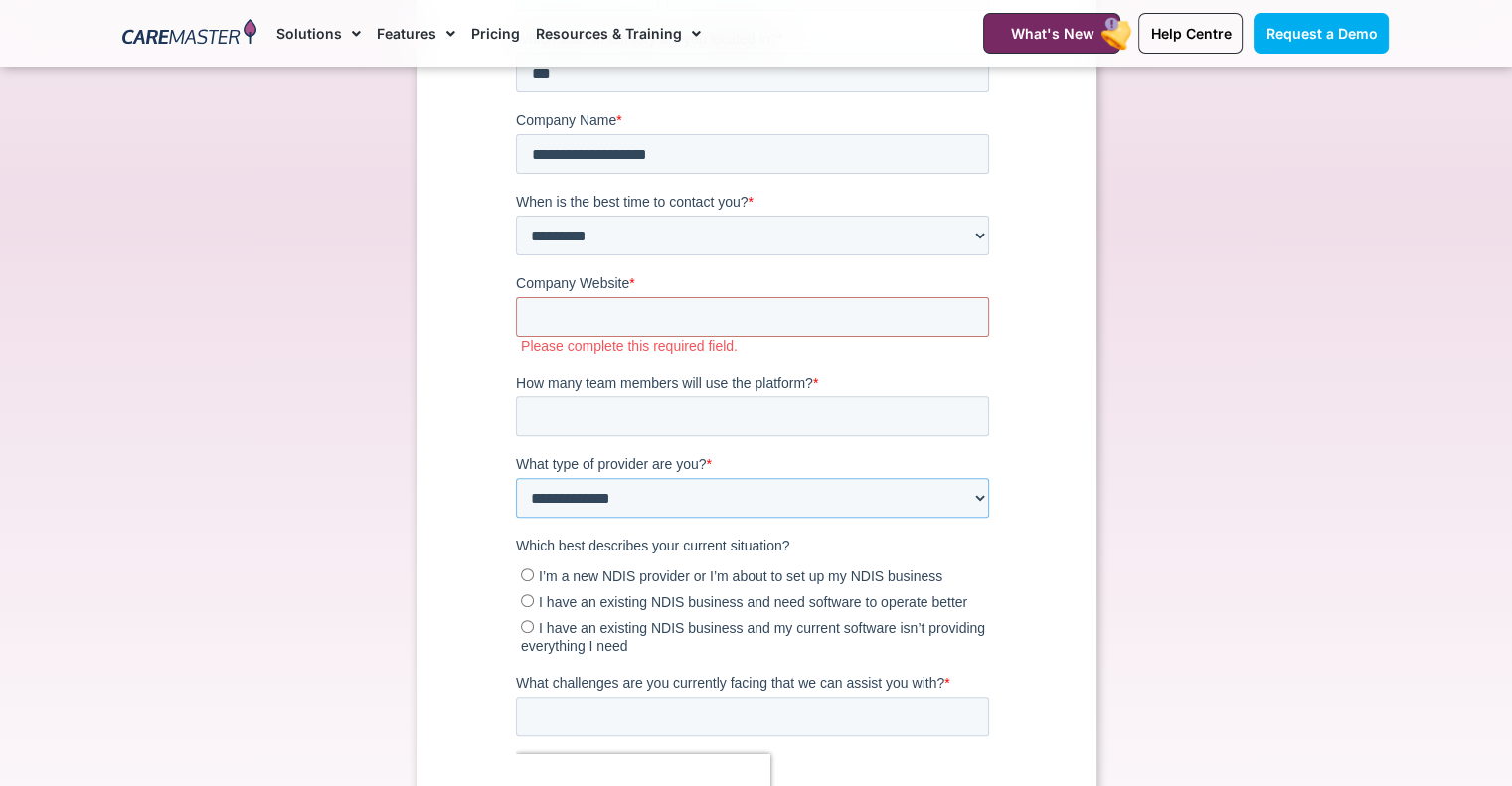 click on "**********" at bounding box center (752, 499) 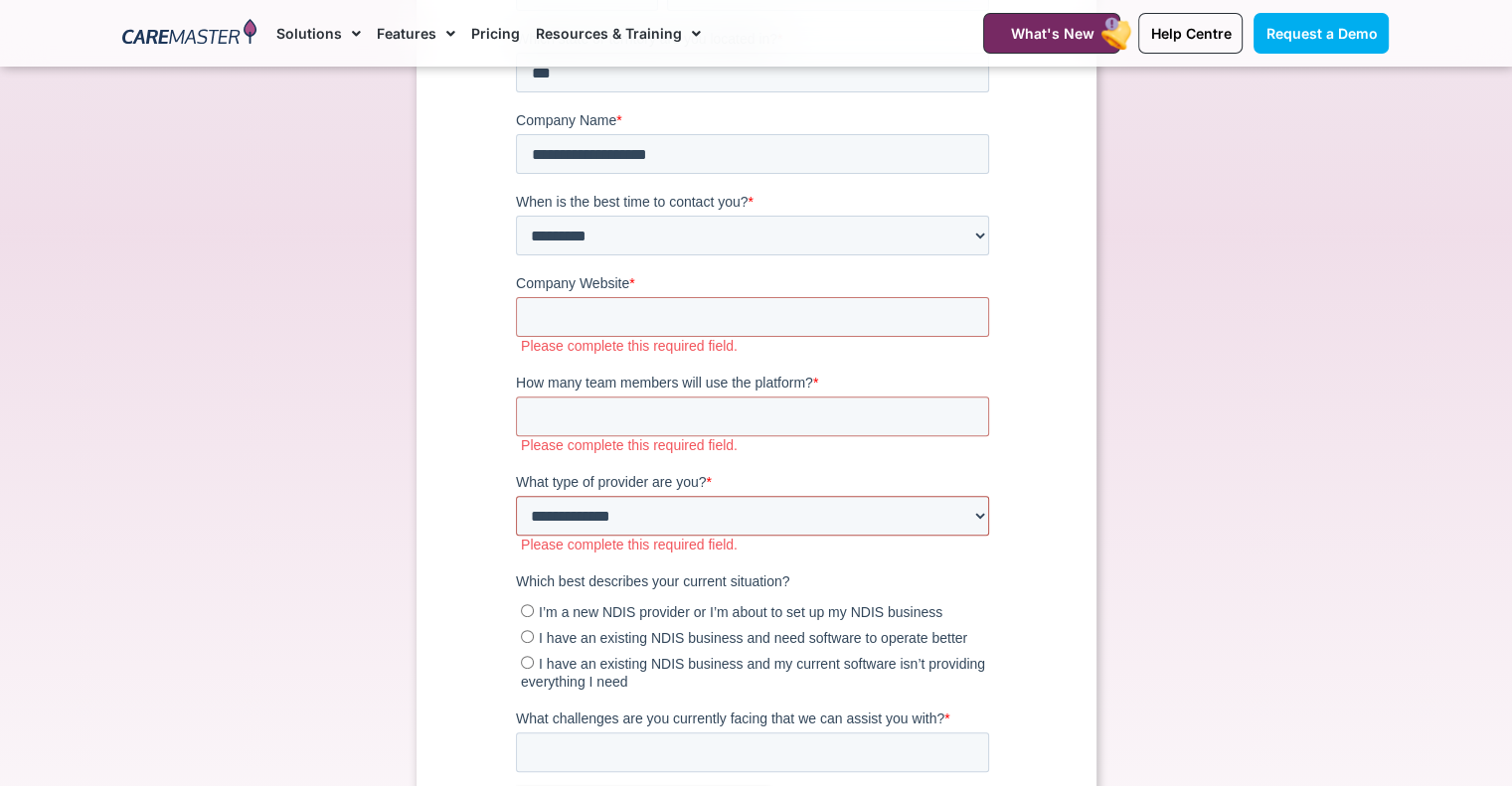 click on "**********" at bounding box center (752, 517) 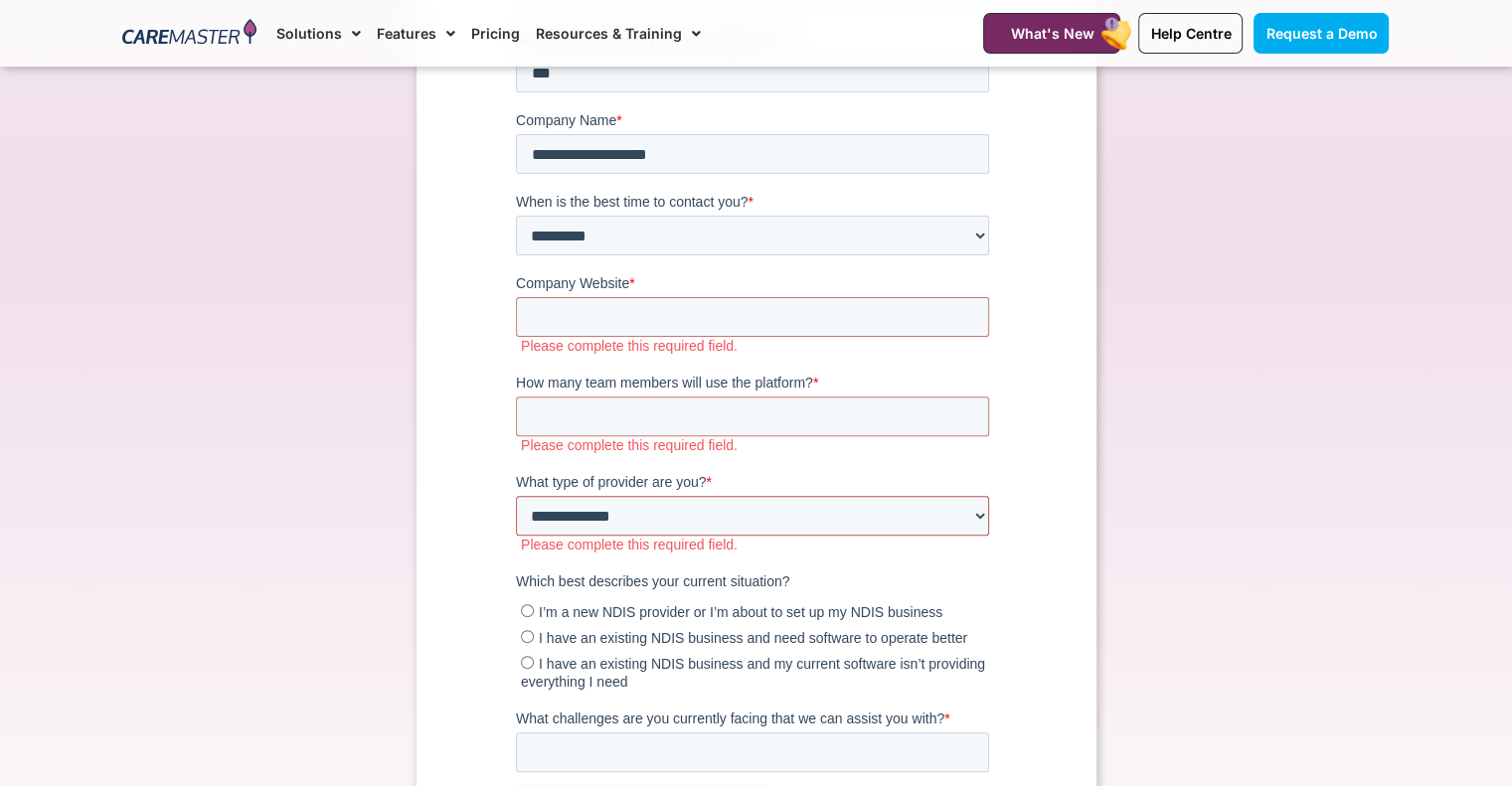 select on "**********" 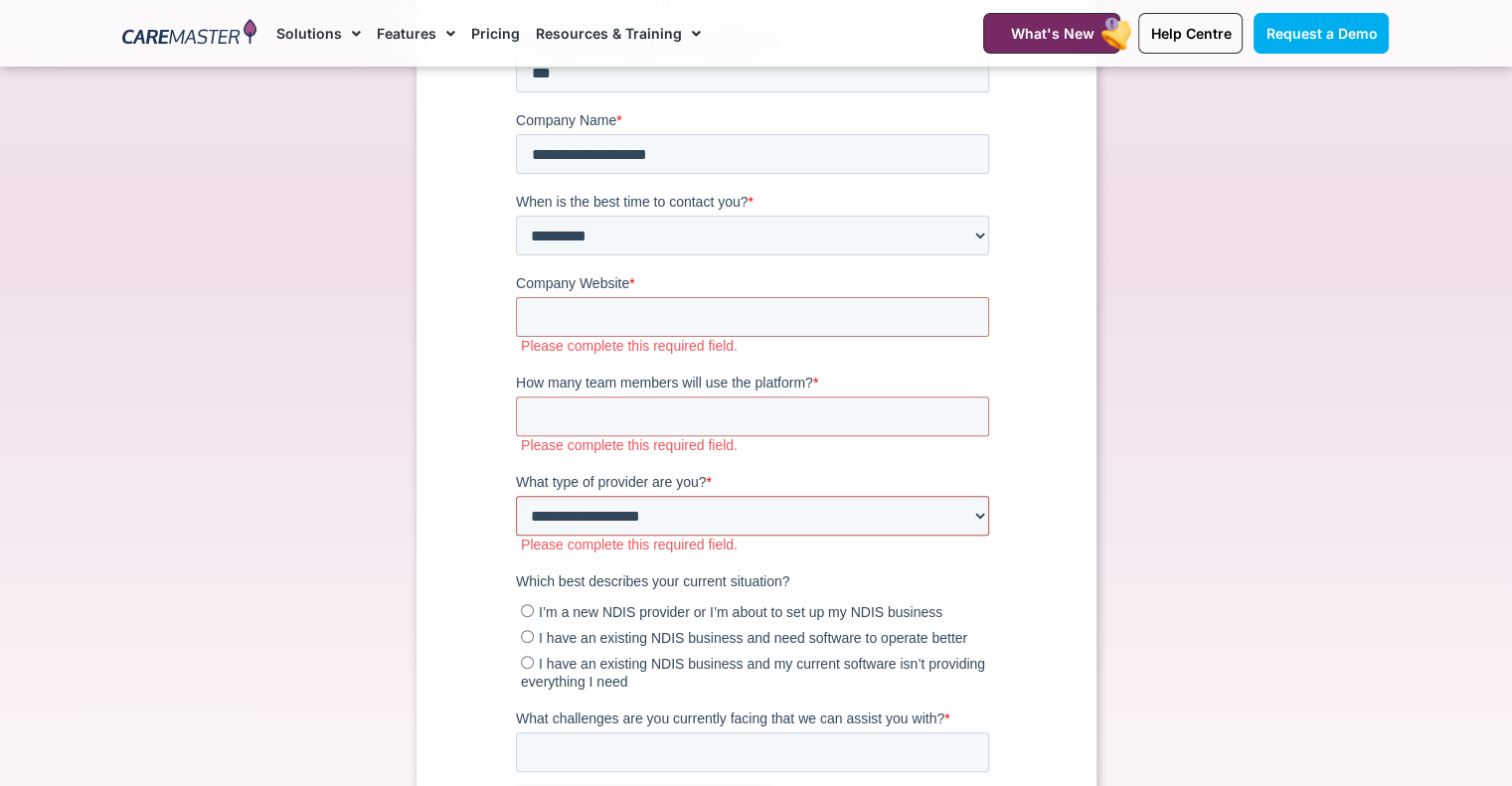 click on "**********" at bounding box center (752, 517) 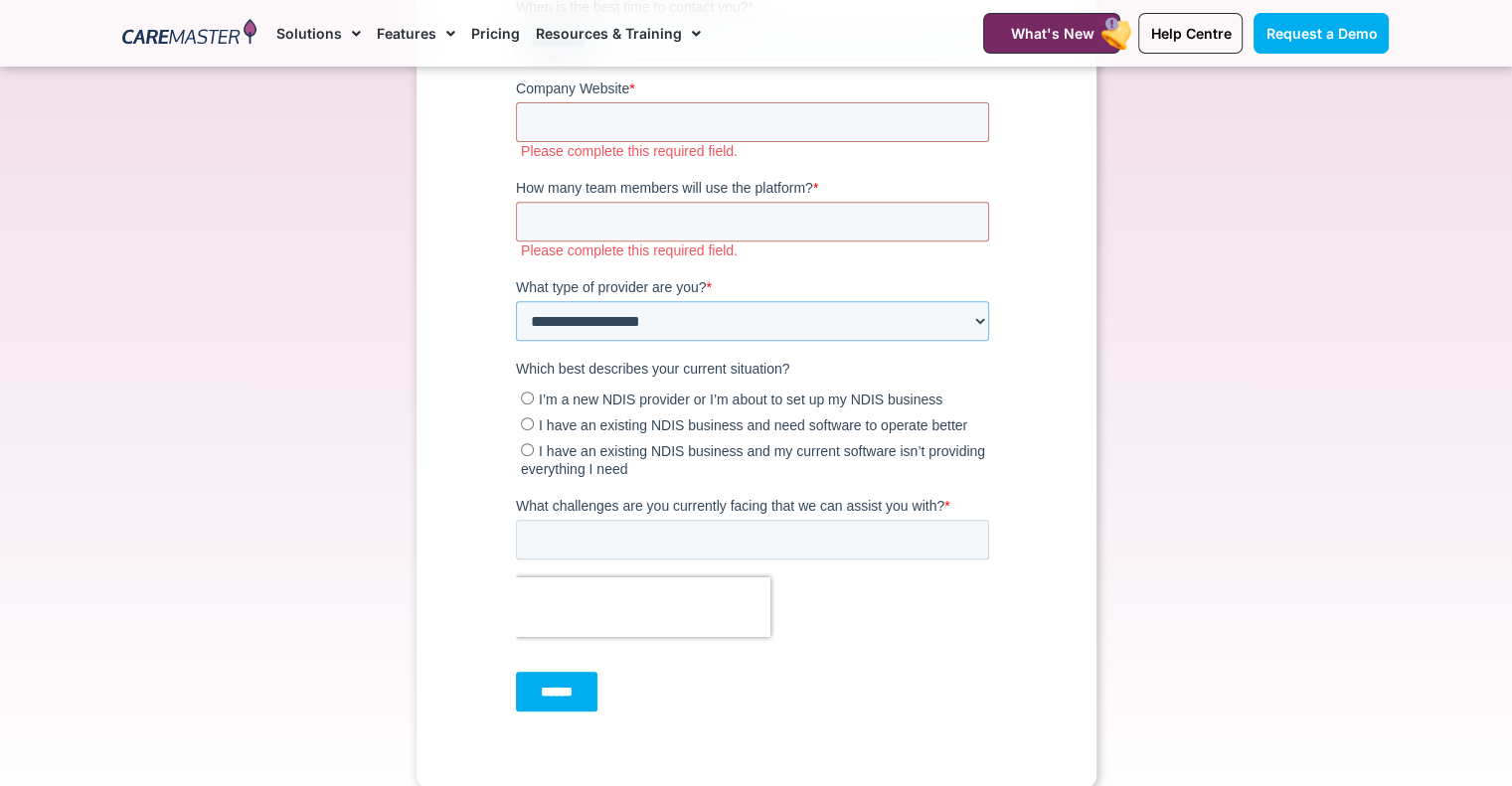 scroll, scrollTop: 795, scrollLeft: 0, axis: vertical 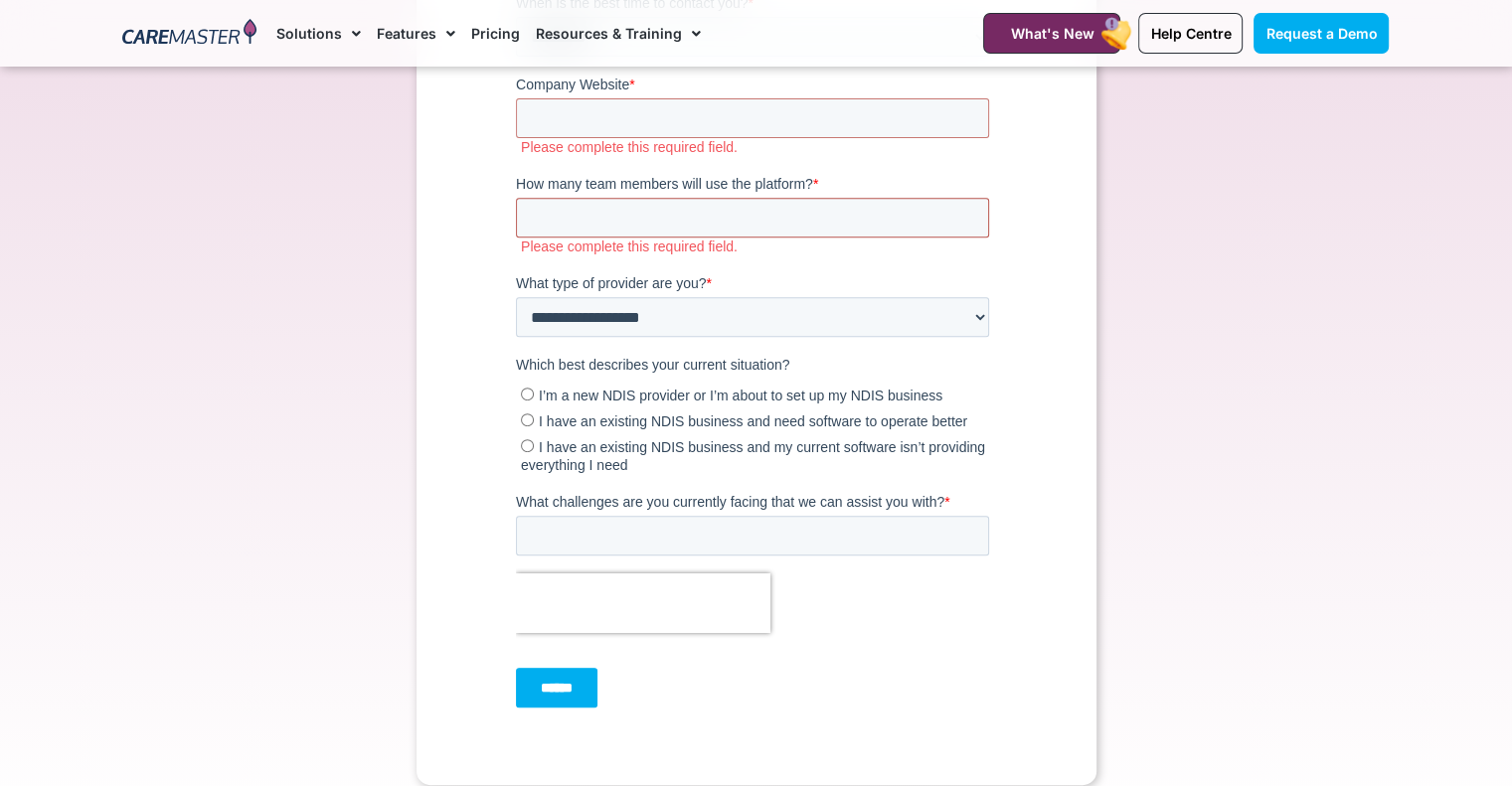 click on "How many team members will use the platform? *" at bounding box center (752, 219) 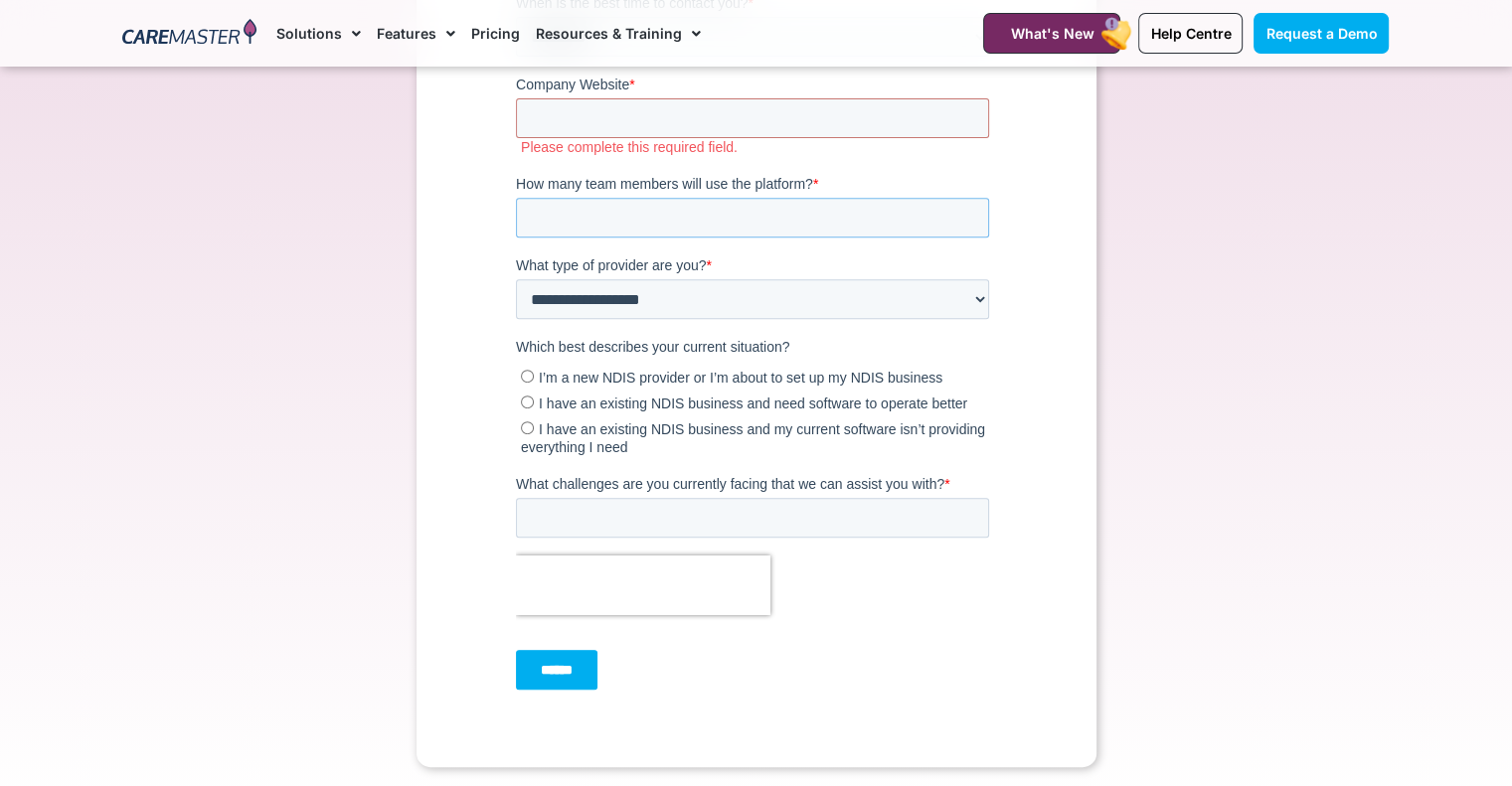 type on "*" 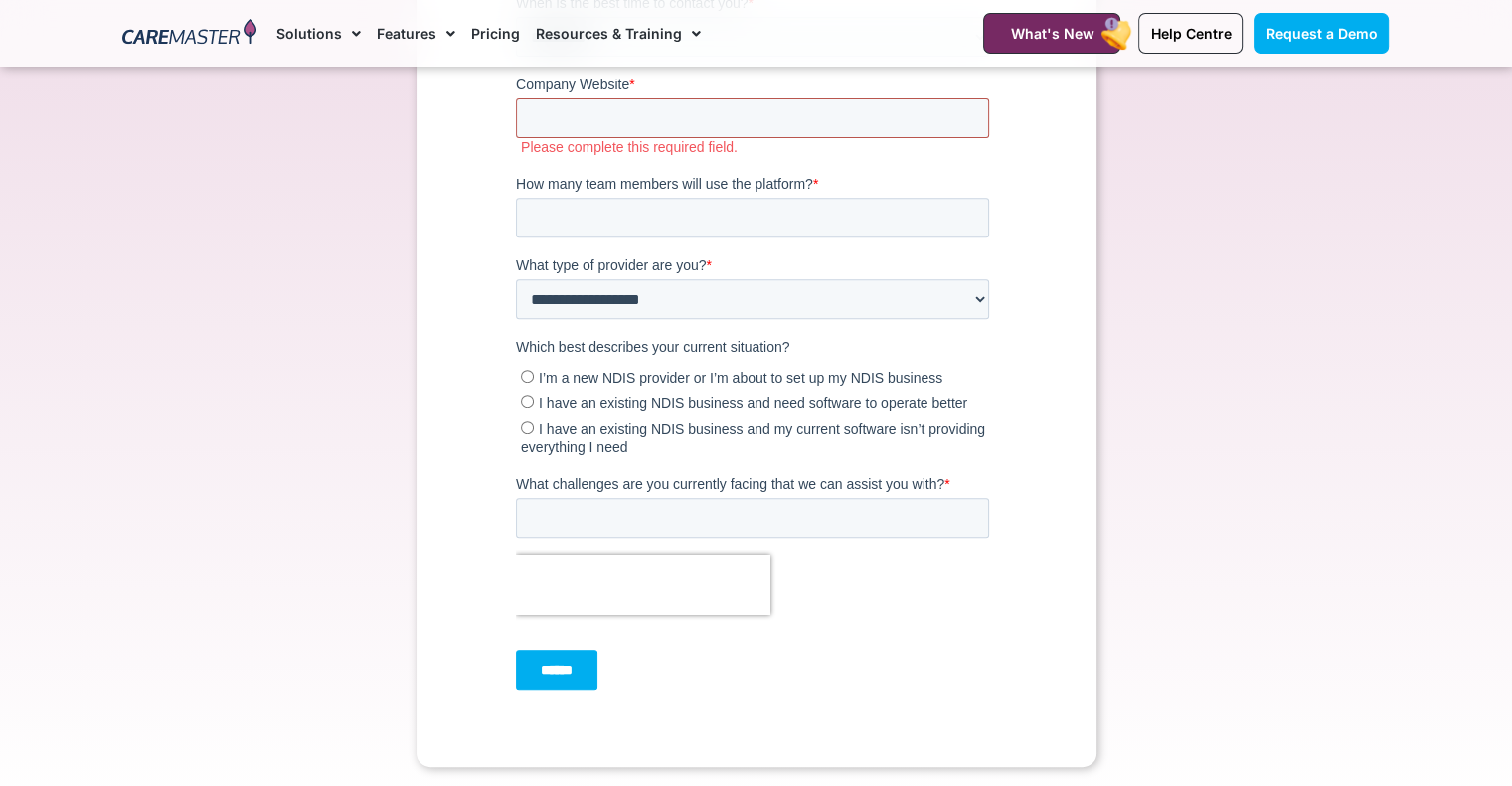 click on "Company Website *" at bounding box center [752, 119] 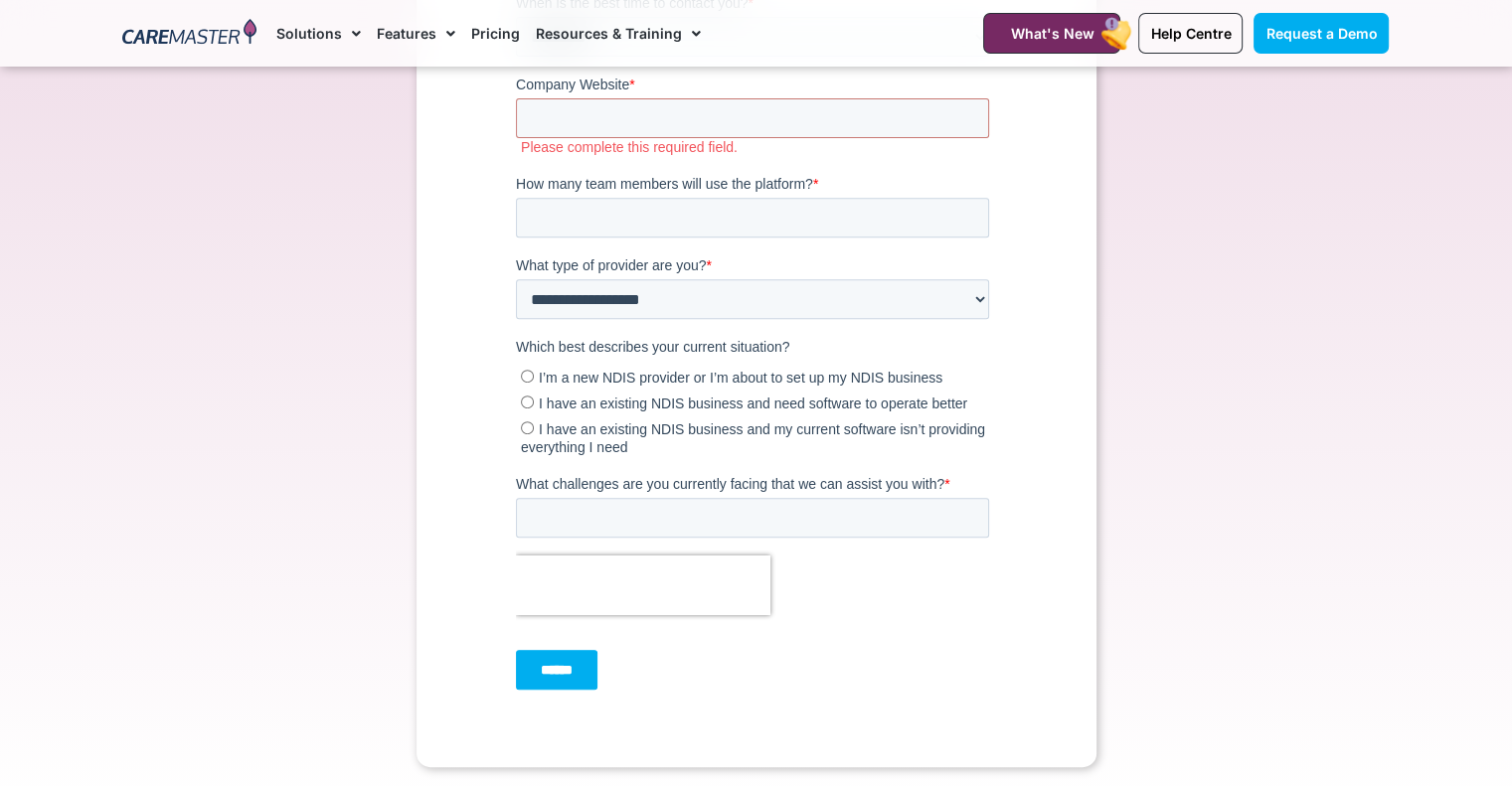 drag, startPoint x: 745, startPoint y: 672, endPoint x: 727, endPoint y: 696, distance: 30 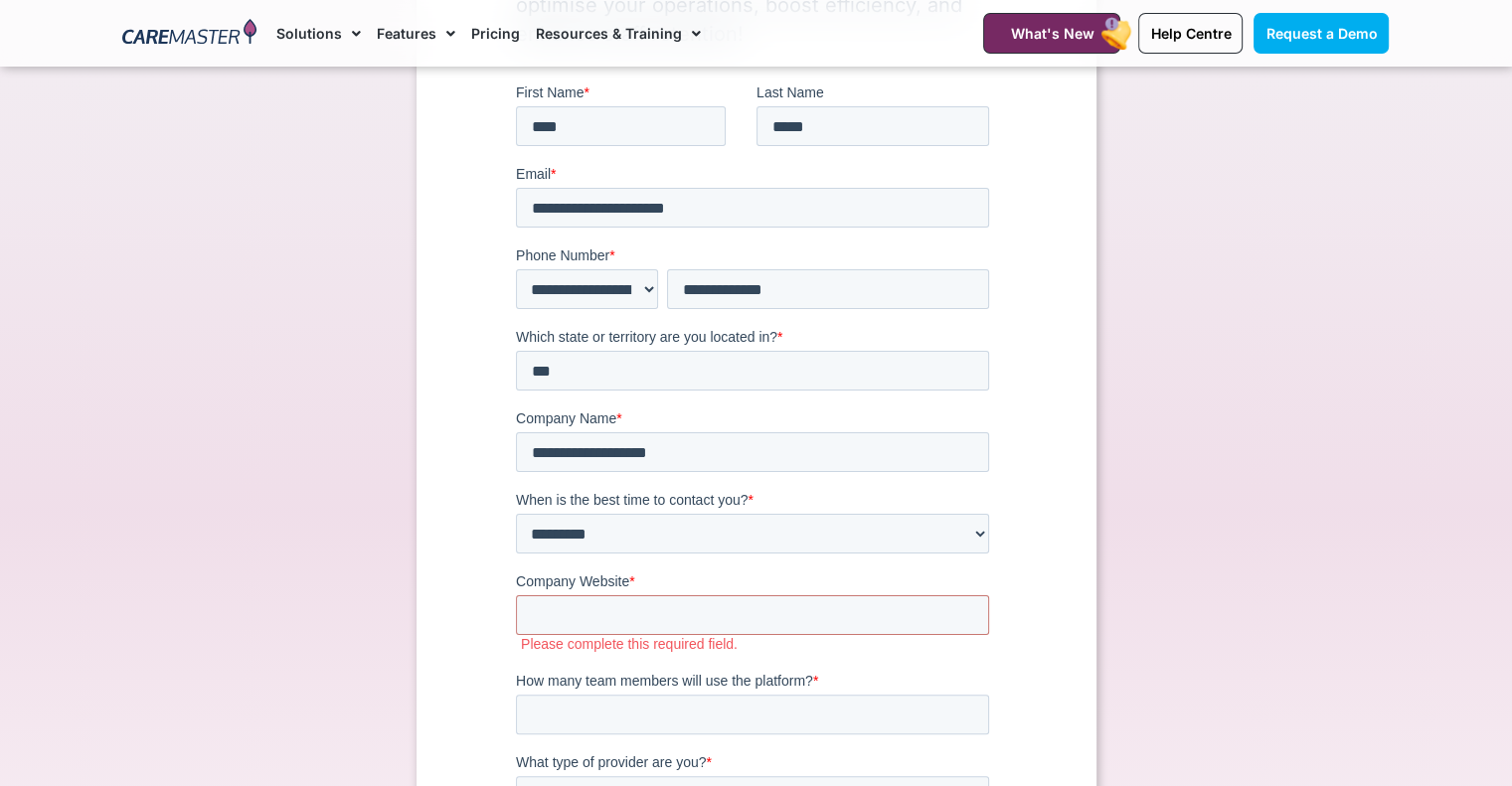 scroll, scrollTop: 0, scrollLeft: 0, axis: both 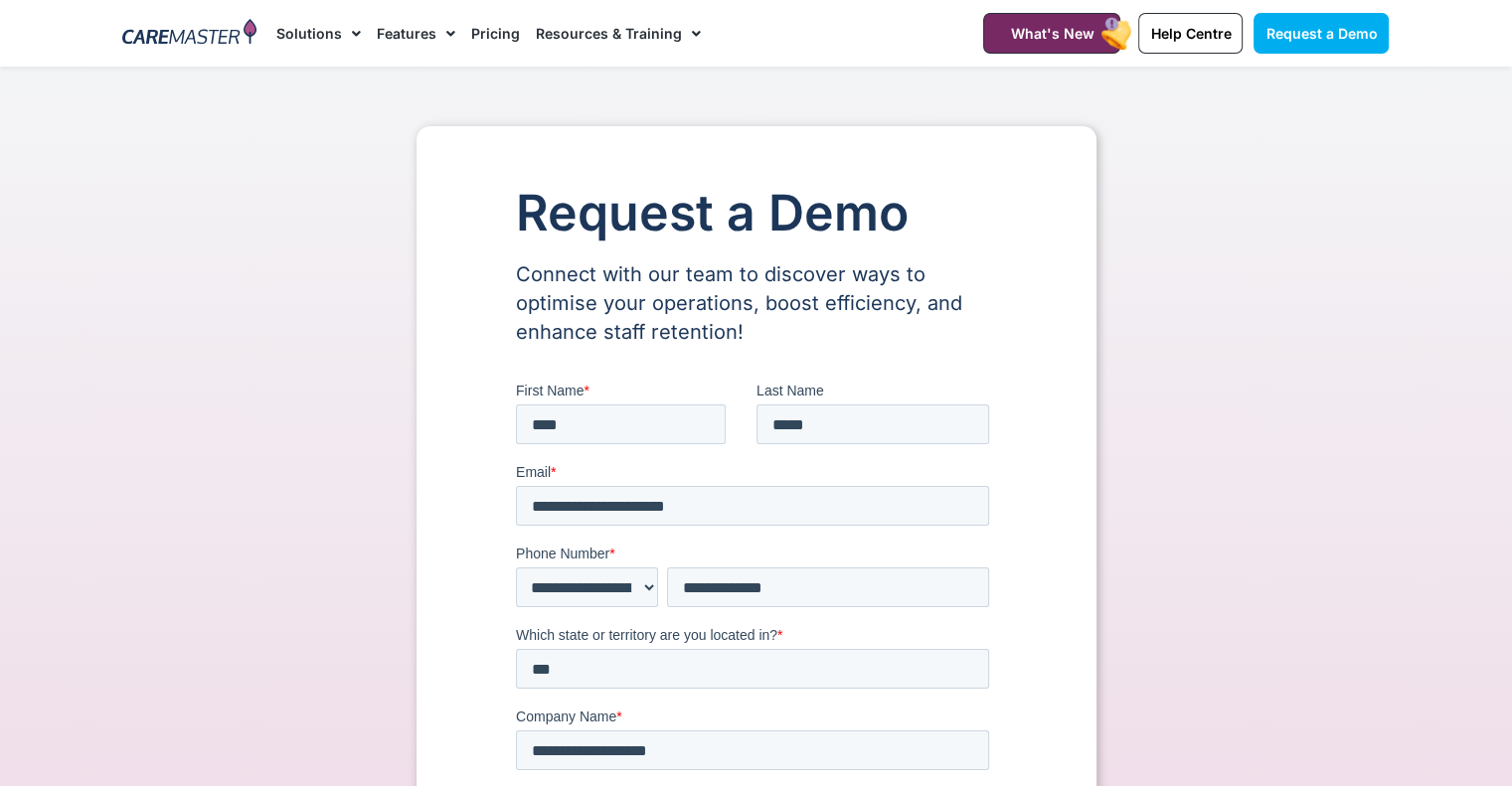 click at bounding box center [189, 34] 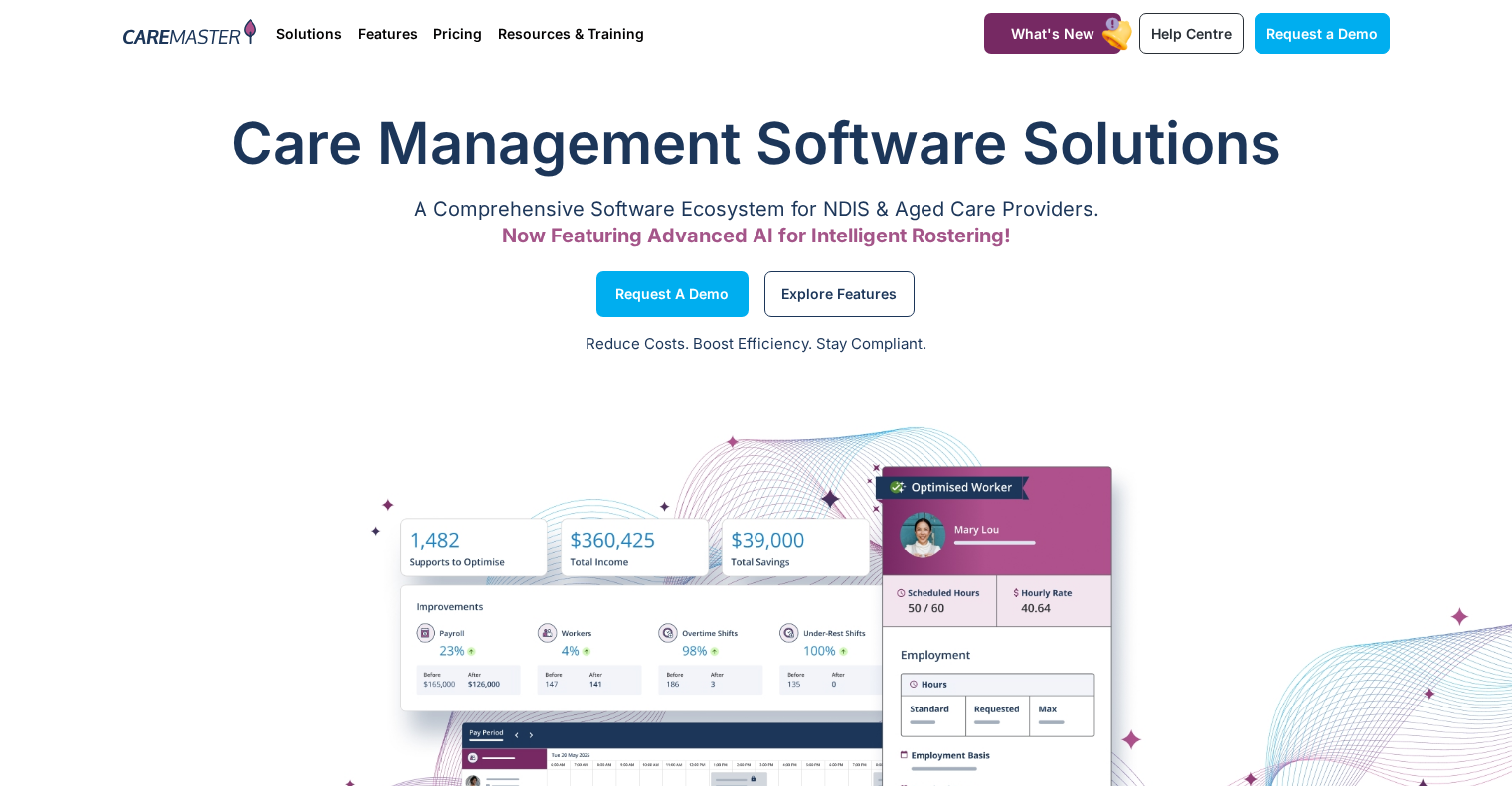scroll, scrollTop: 0, scrollLeft: 0, axis: both 